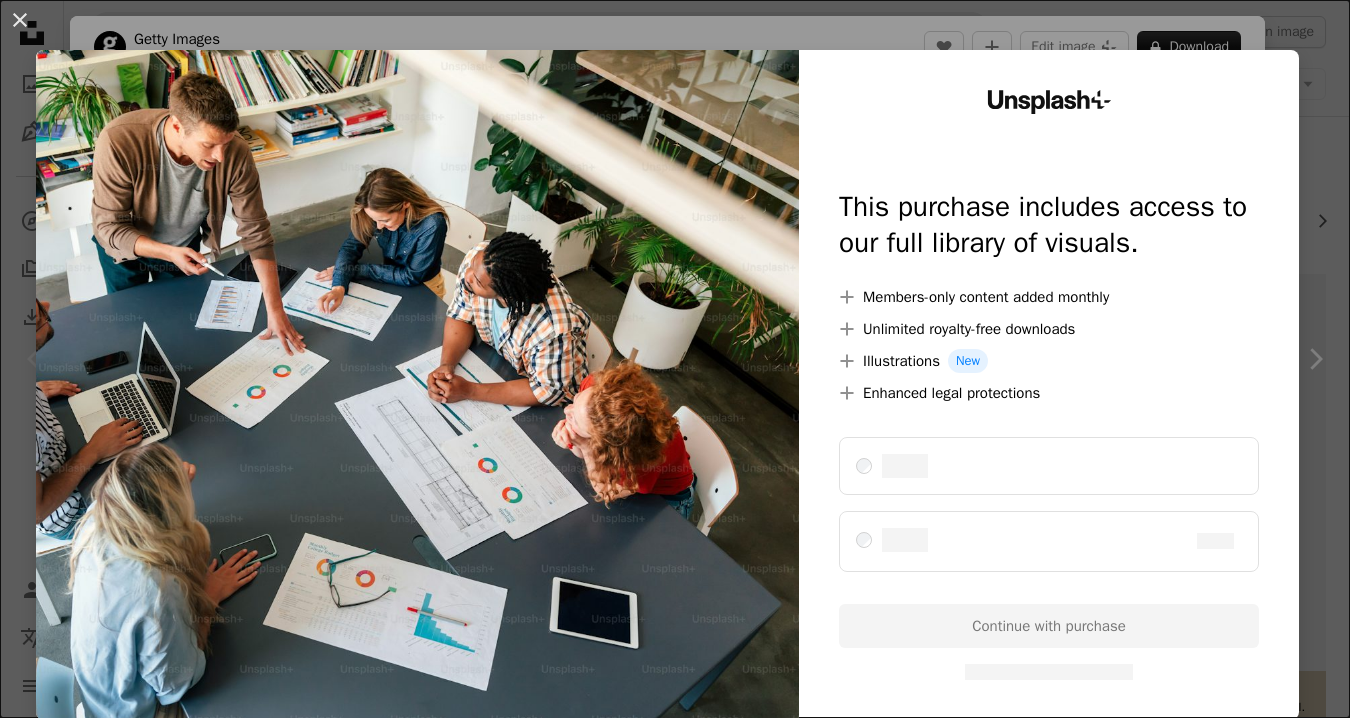 scroll, scrollTop: 0, scrollLeft: 0, axis: both 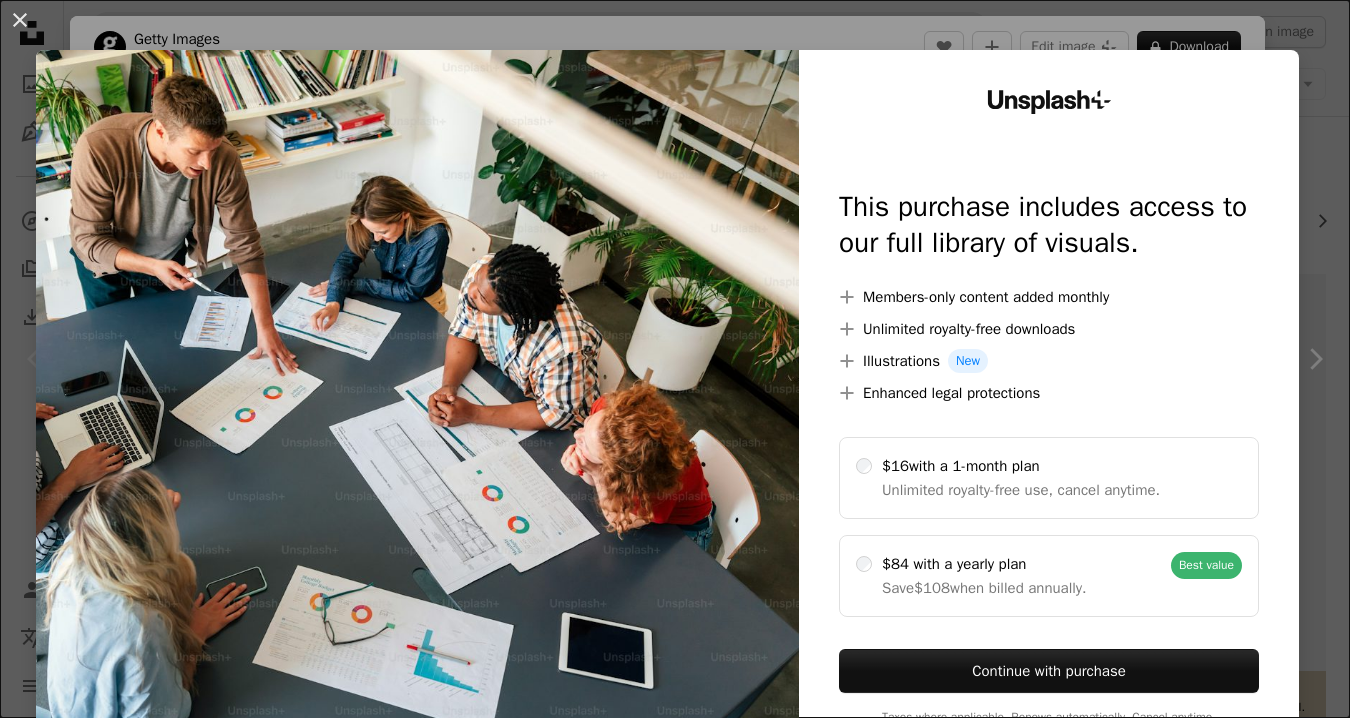 click on "An X shape Unsplash+ This purchase includes access to our full library of visuals. A plus sign Members-only content added monthly A plus sign Unlimited royalty-free downloads A plus sign Illustrations  New A plus sign Enhanced legal protections $16  with a 1-month plan Unlimited royalty-free use, cancel anytime. $84   with a yearly plan Save  $108  when billed annually. Best value Continue with purchase Taxes where applicable. Renews automatically. Cancel anytime." at bounding box center [675, 359] 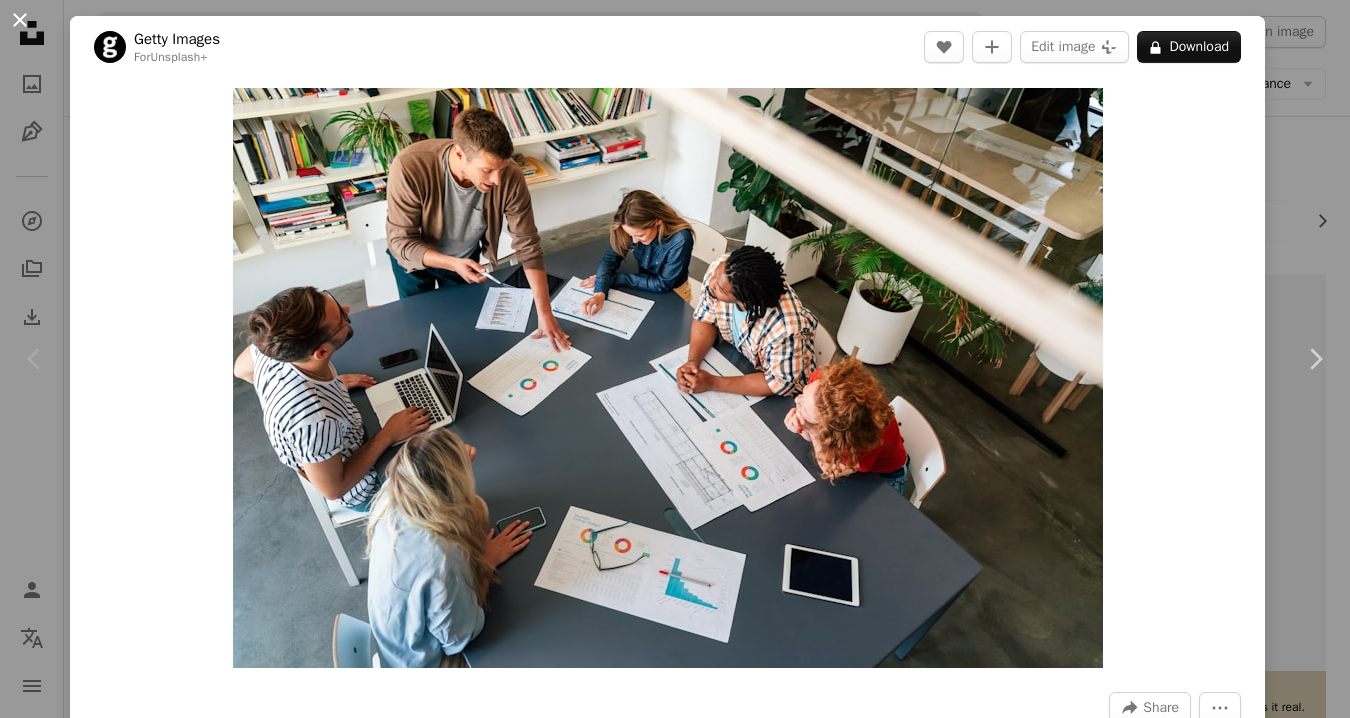 click on "An X shape" at bounding box center [20, 20] 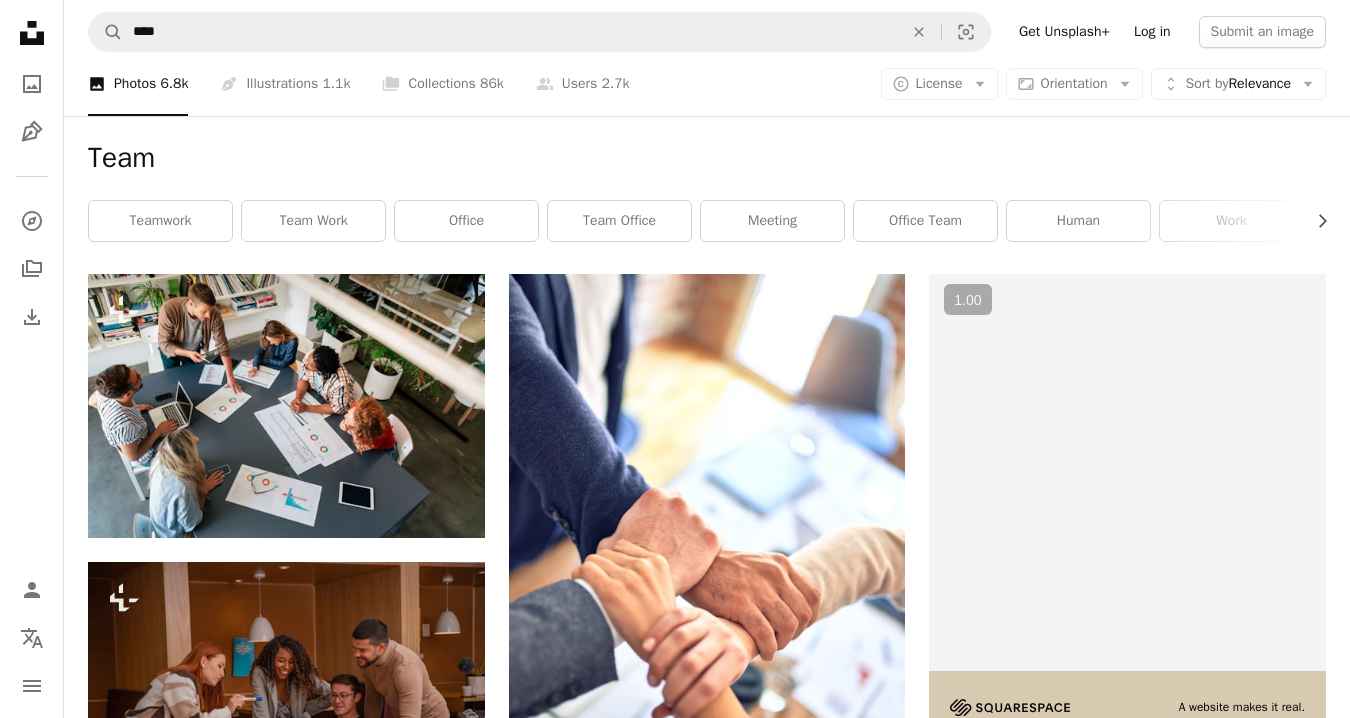 click on "Log in" at bounding box center (1152, 32) 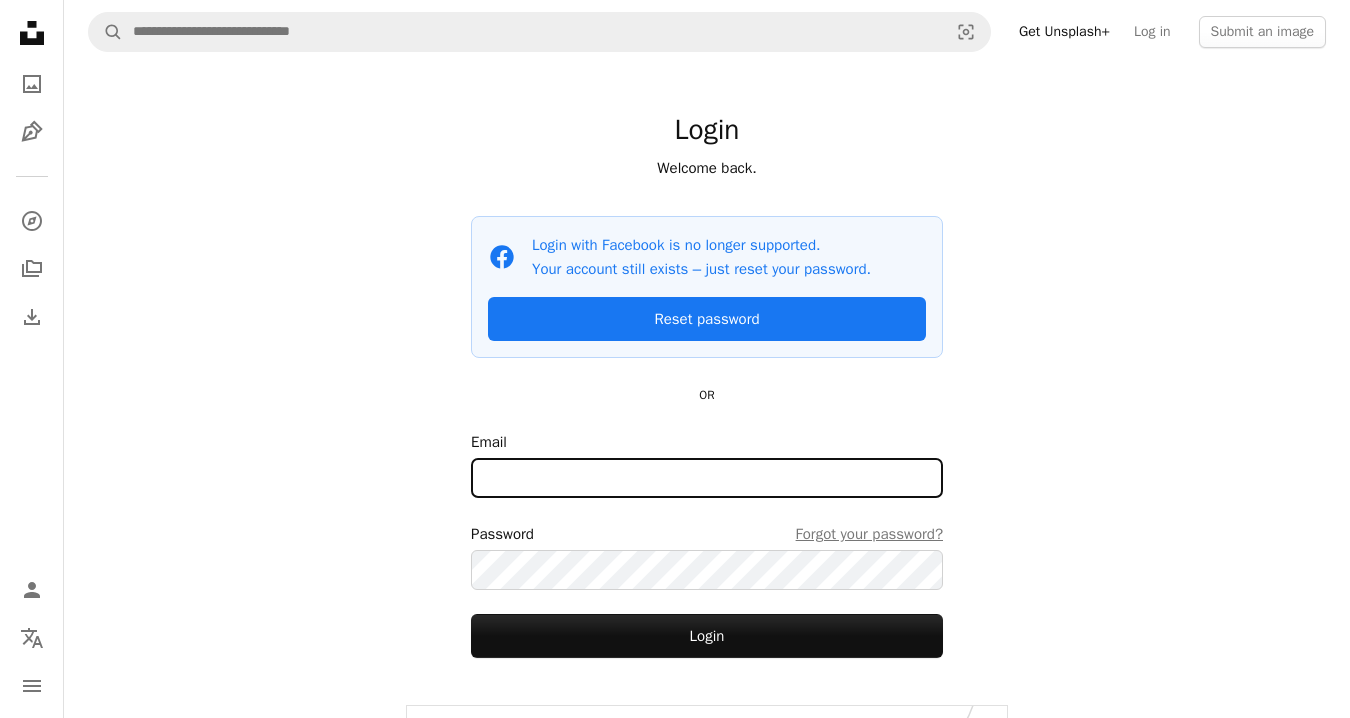 click on "Email" at bounding box center (707, 478) 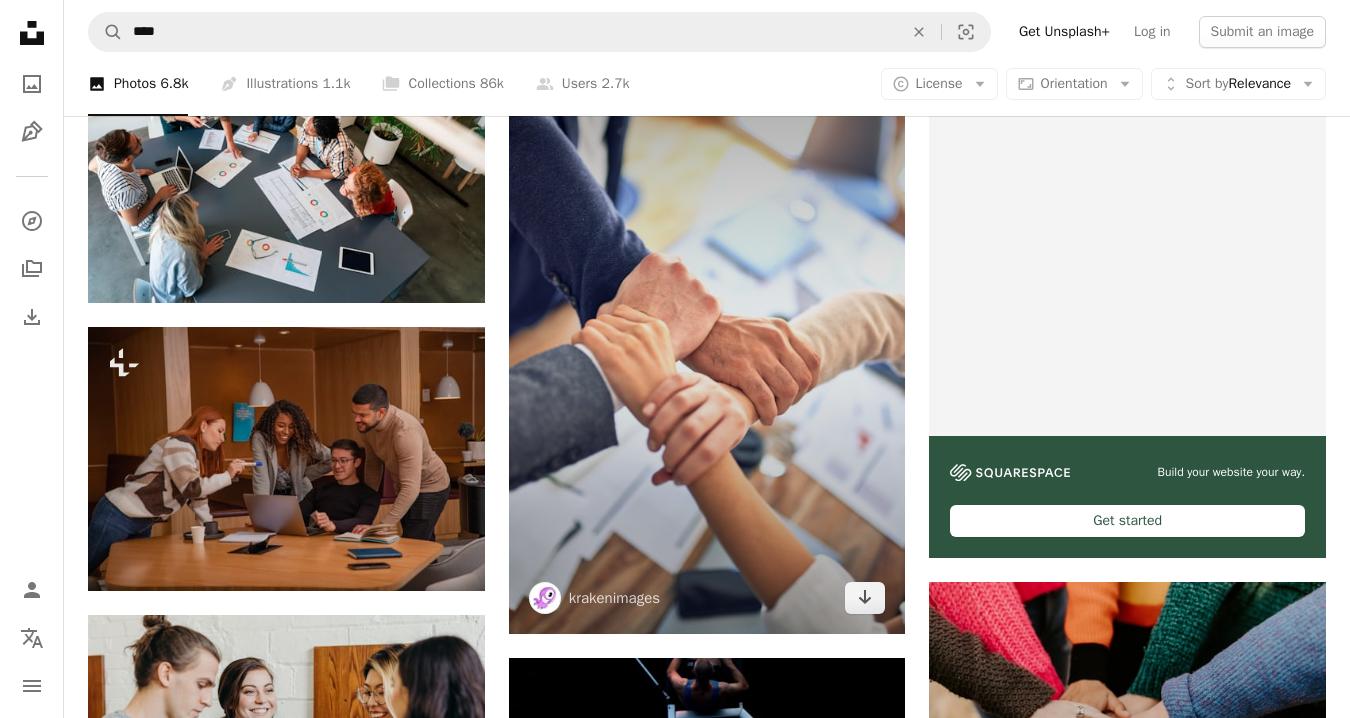 scroll, scrollTop: 156, scrollLeft: 0, axis: vertical 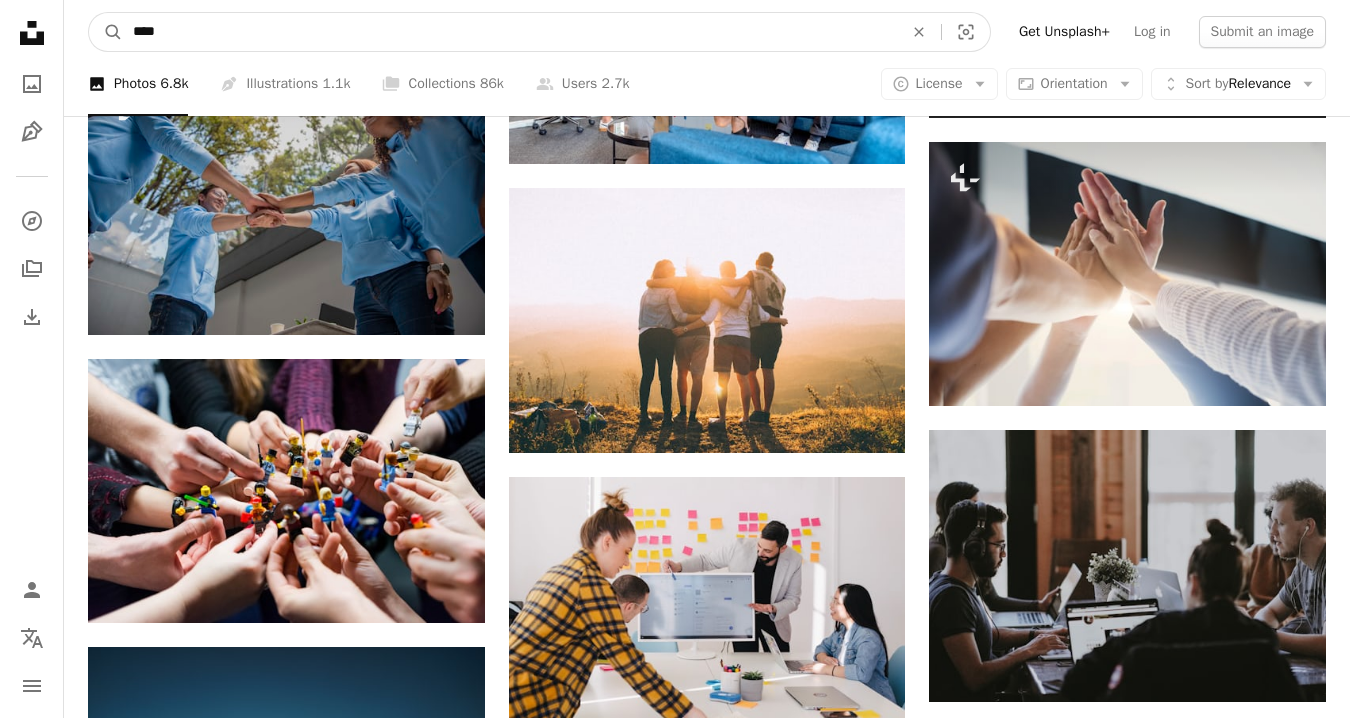 click on "****" at bounding box center (510, 32) 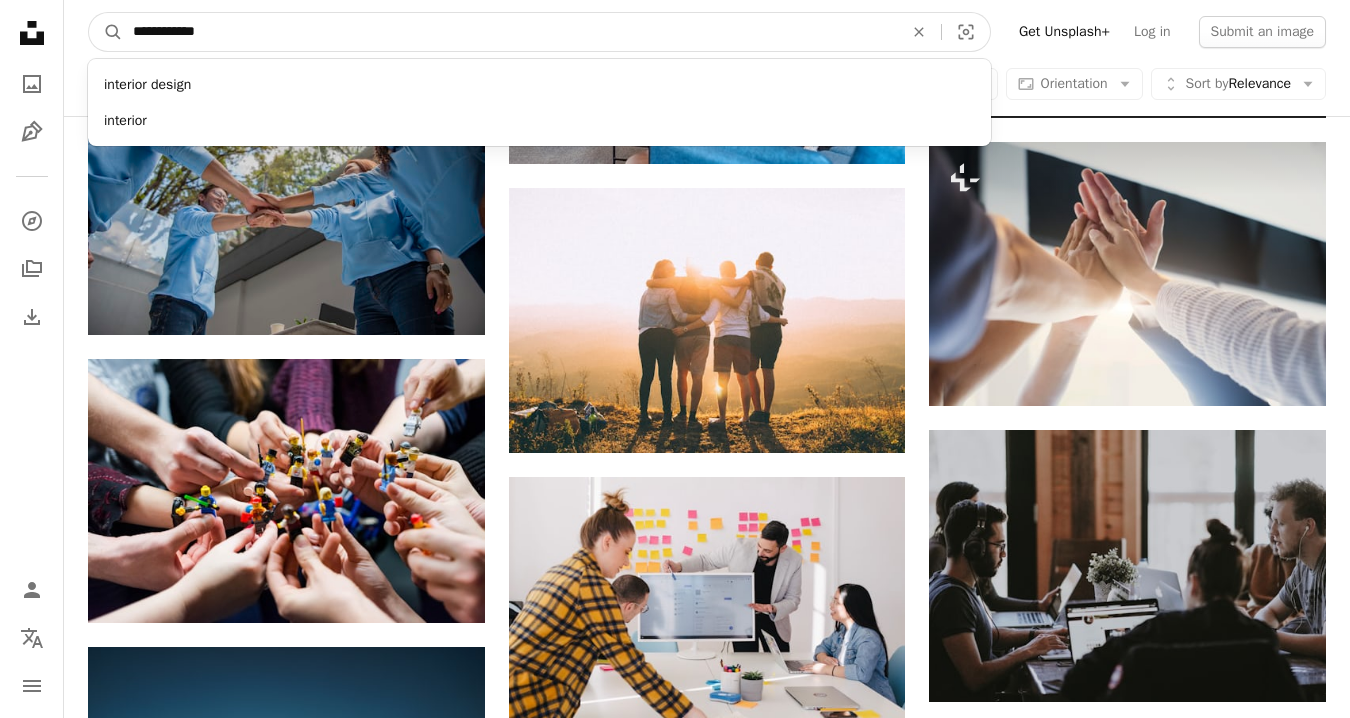 type on "**********" 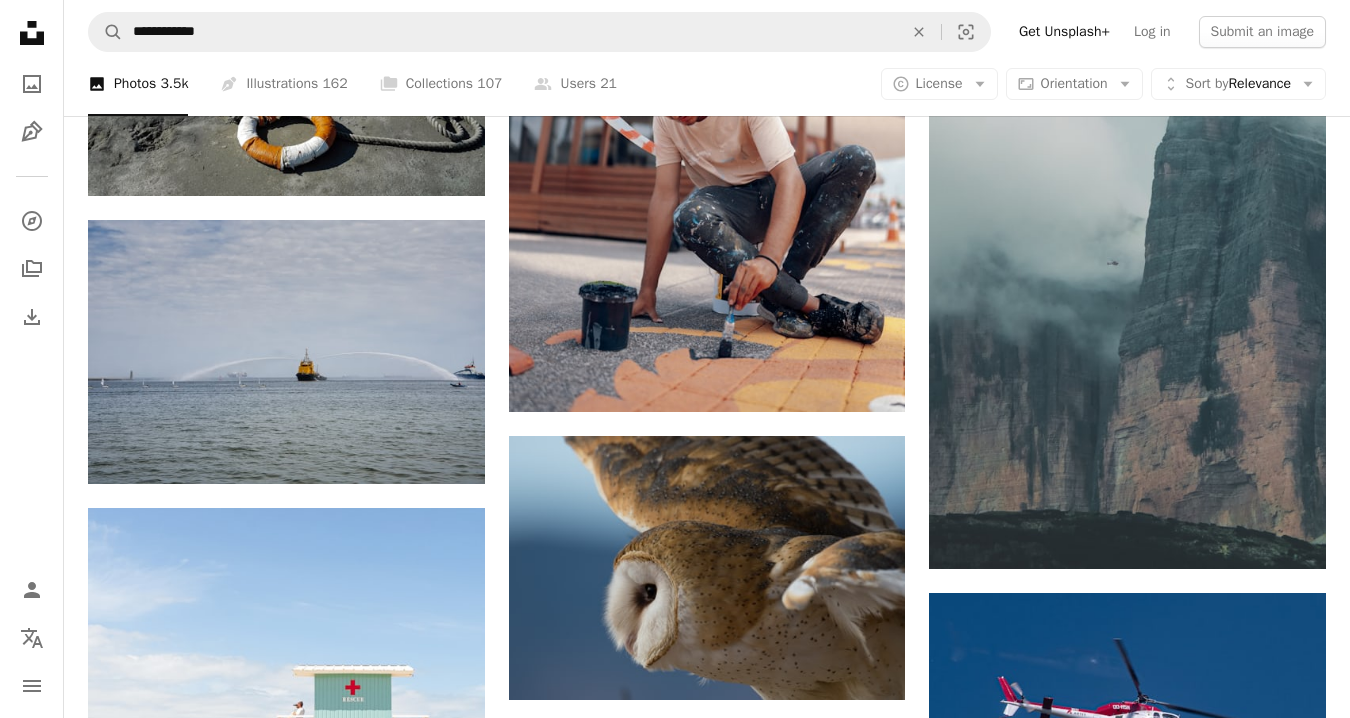 scroll, scrollTop: 887, scrollLeft: 0, axis: vertical 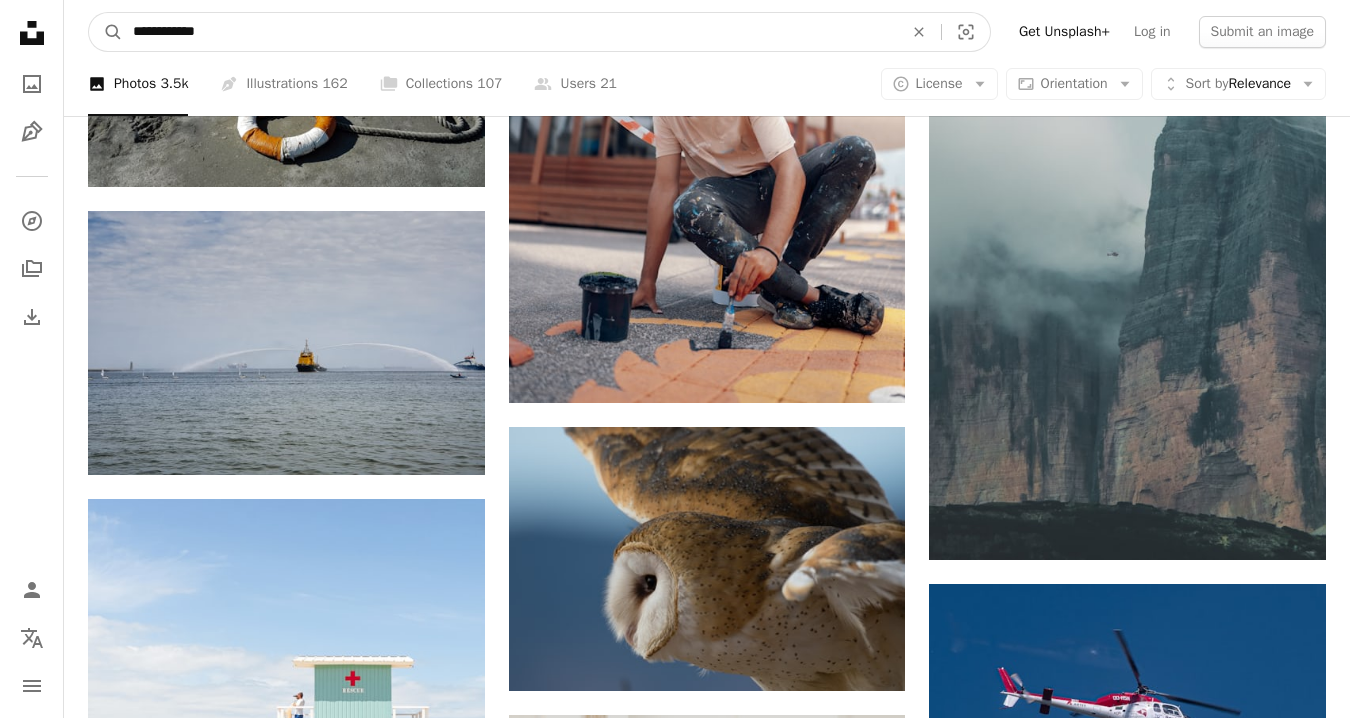 click on "**********" at bounding box center (510, 32) 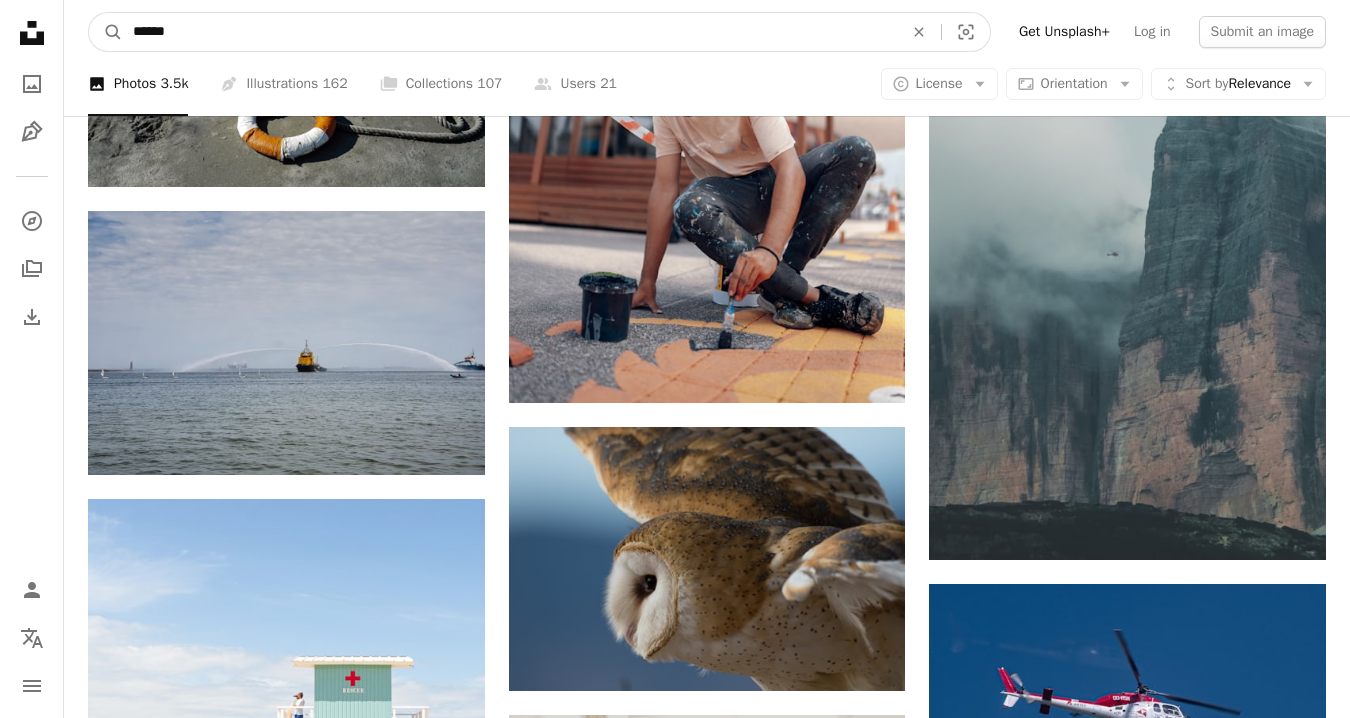 type on "*******" 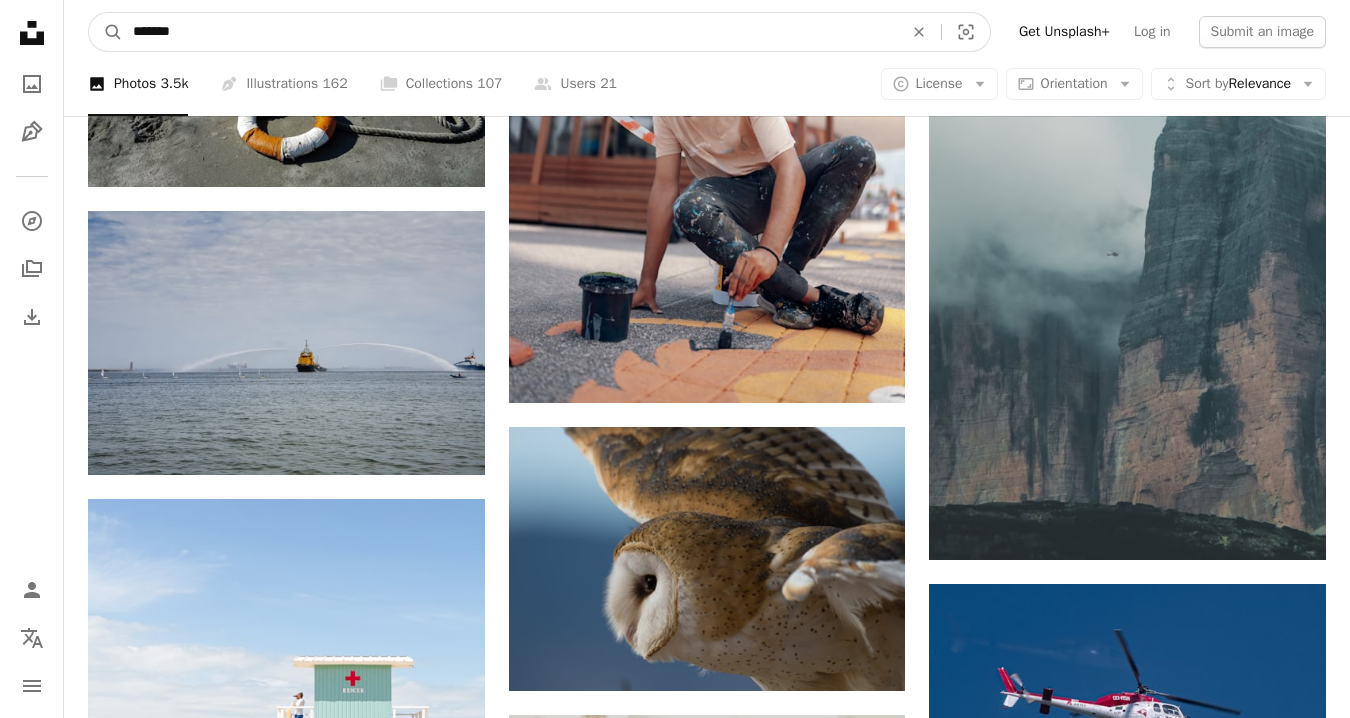 click on "A magnifying glass" at bounding box center (106, 32) 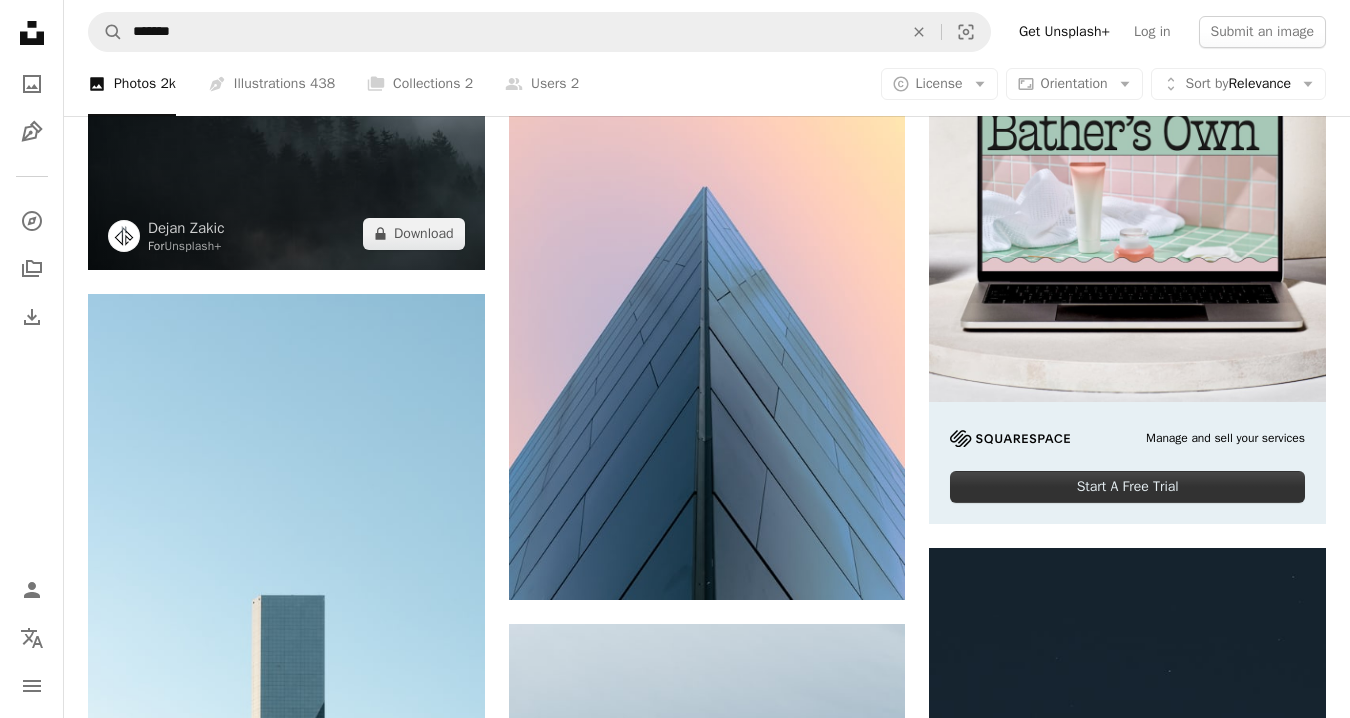 scroll, scrollTop: 279, scrollLeft: 0, axis: vertical 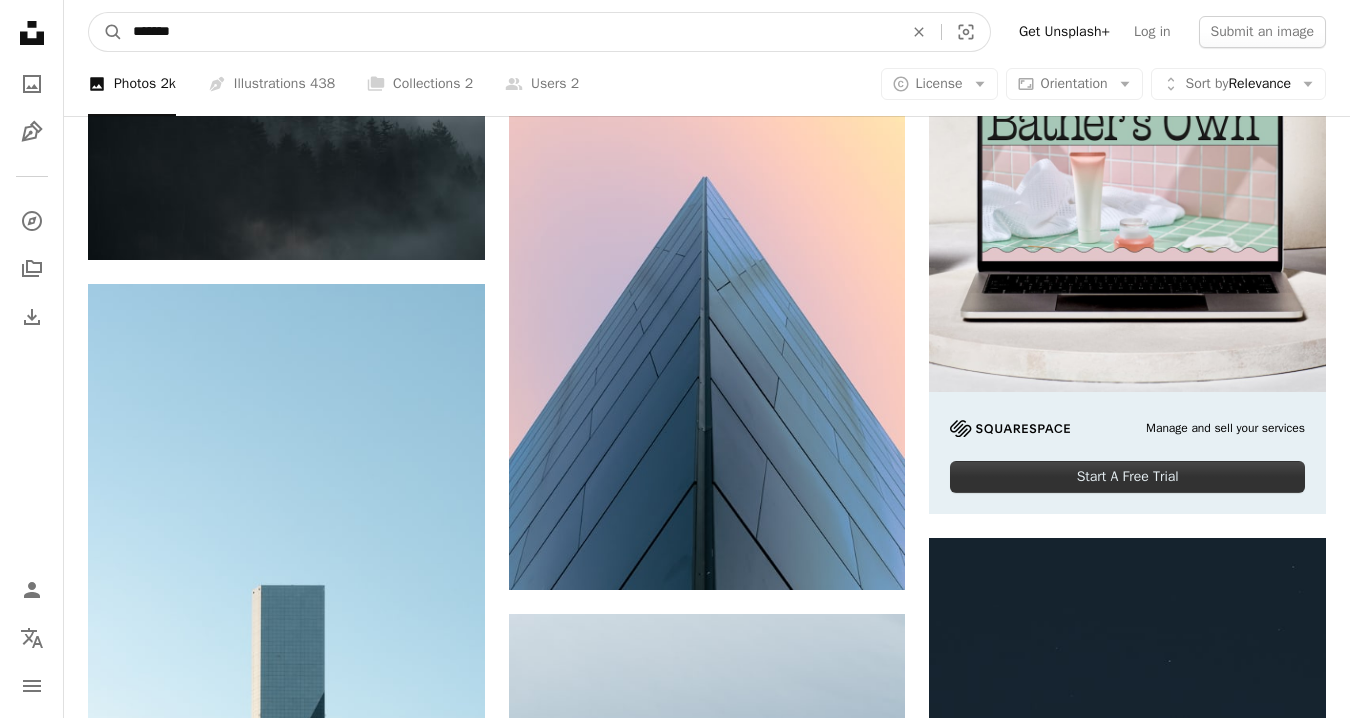 click on "*******" at bounding box center (510, 32) 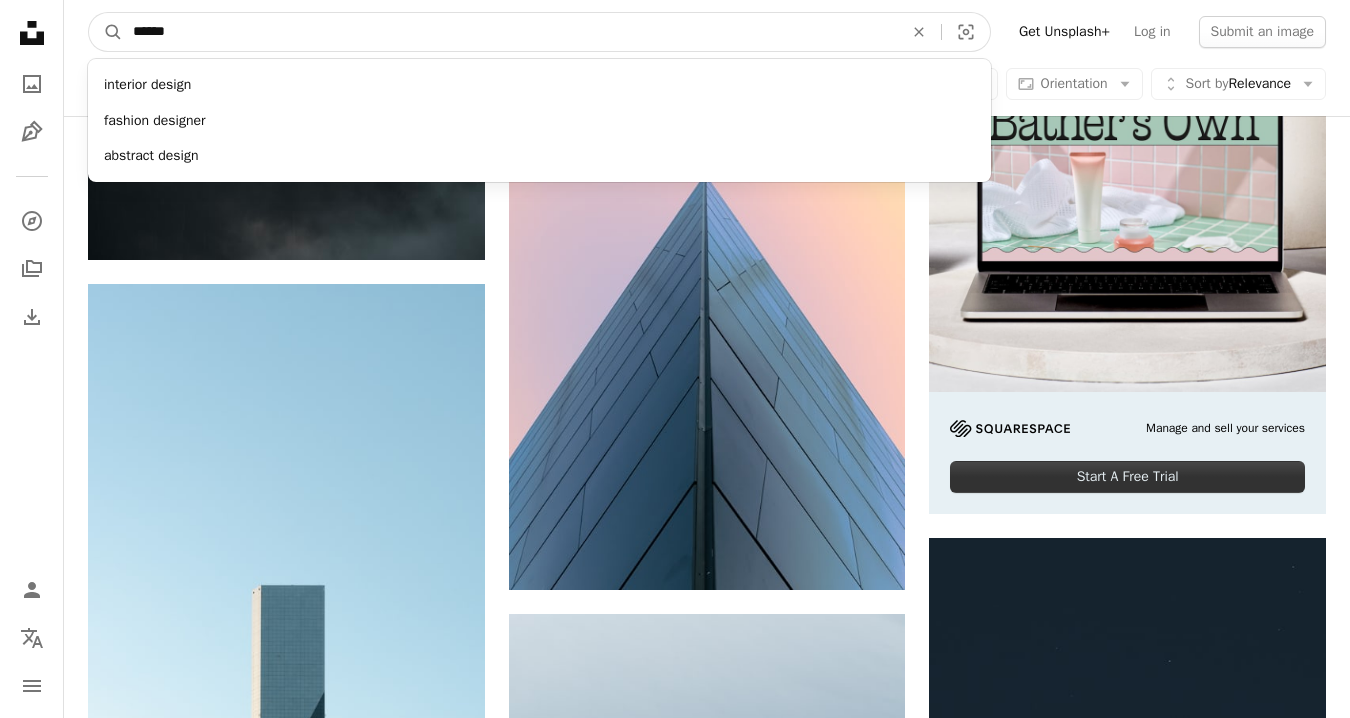 click on "******" at bounding box center [510, 32] 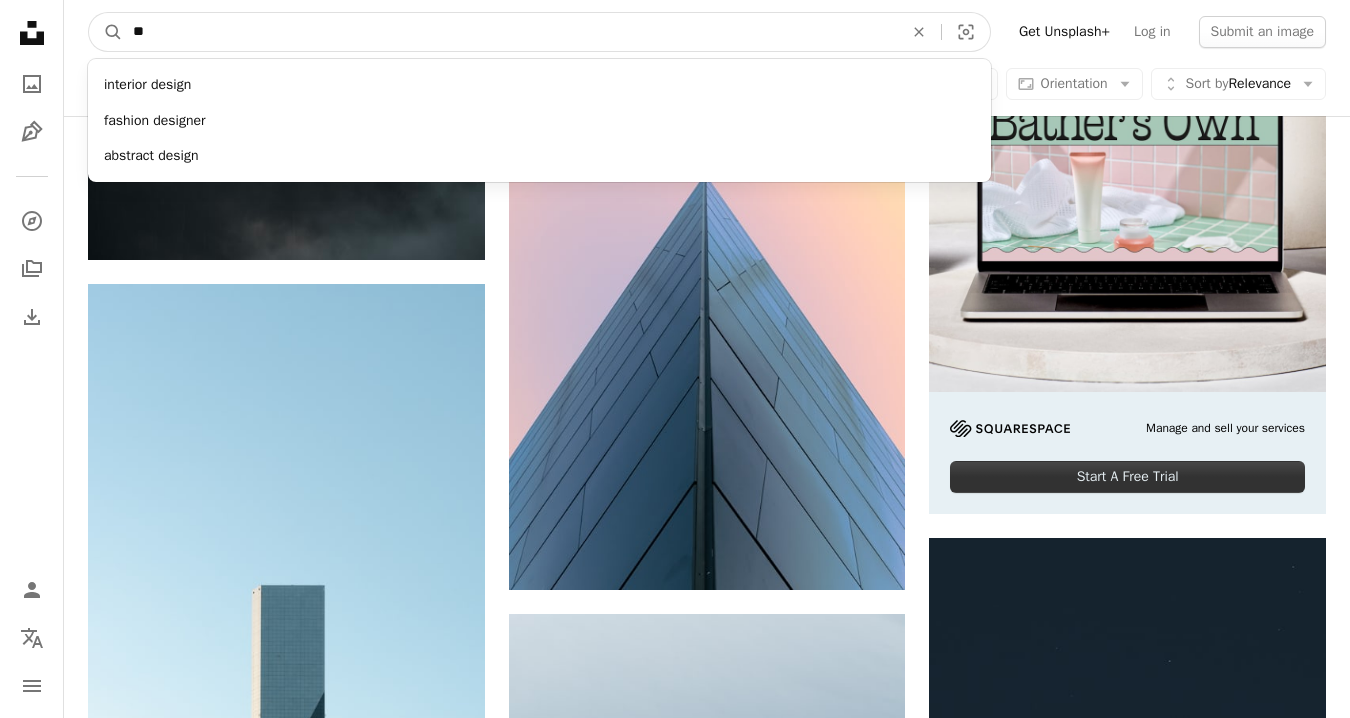 type on "*" 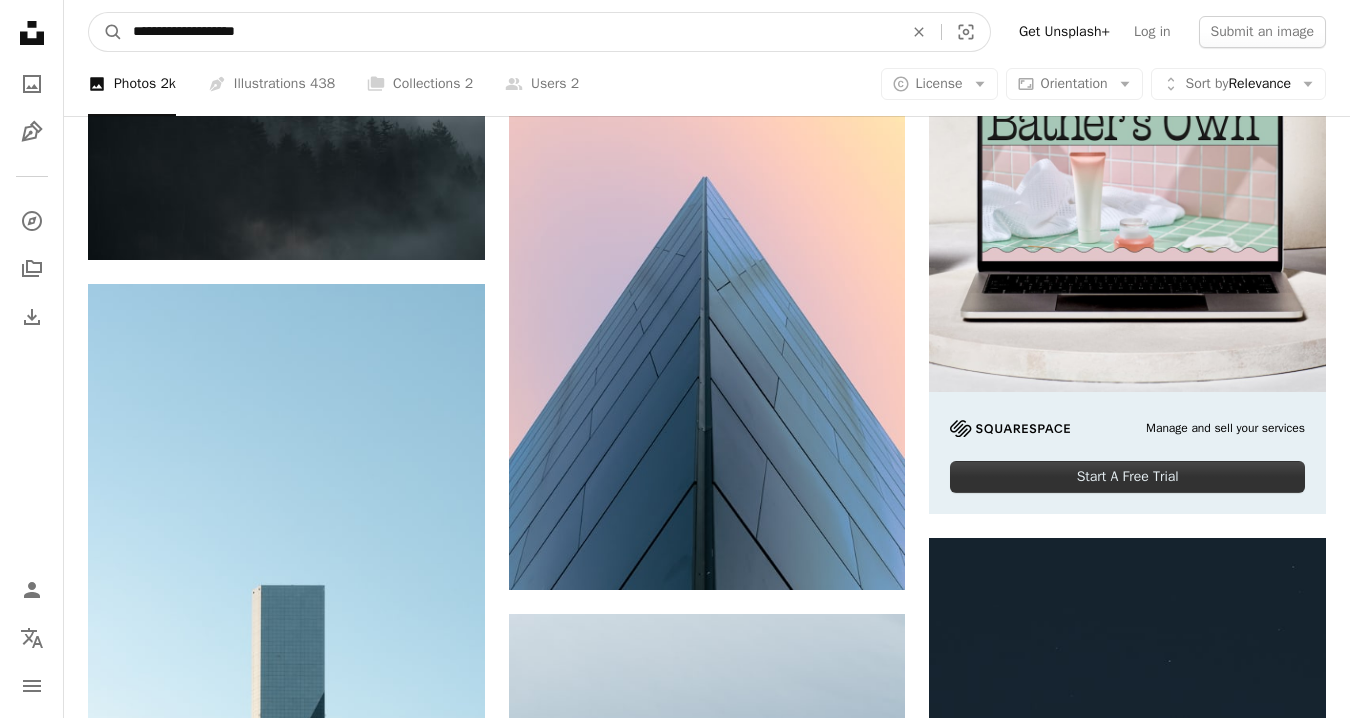 type on "**********" 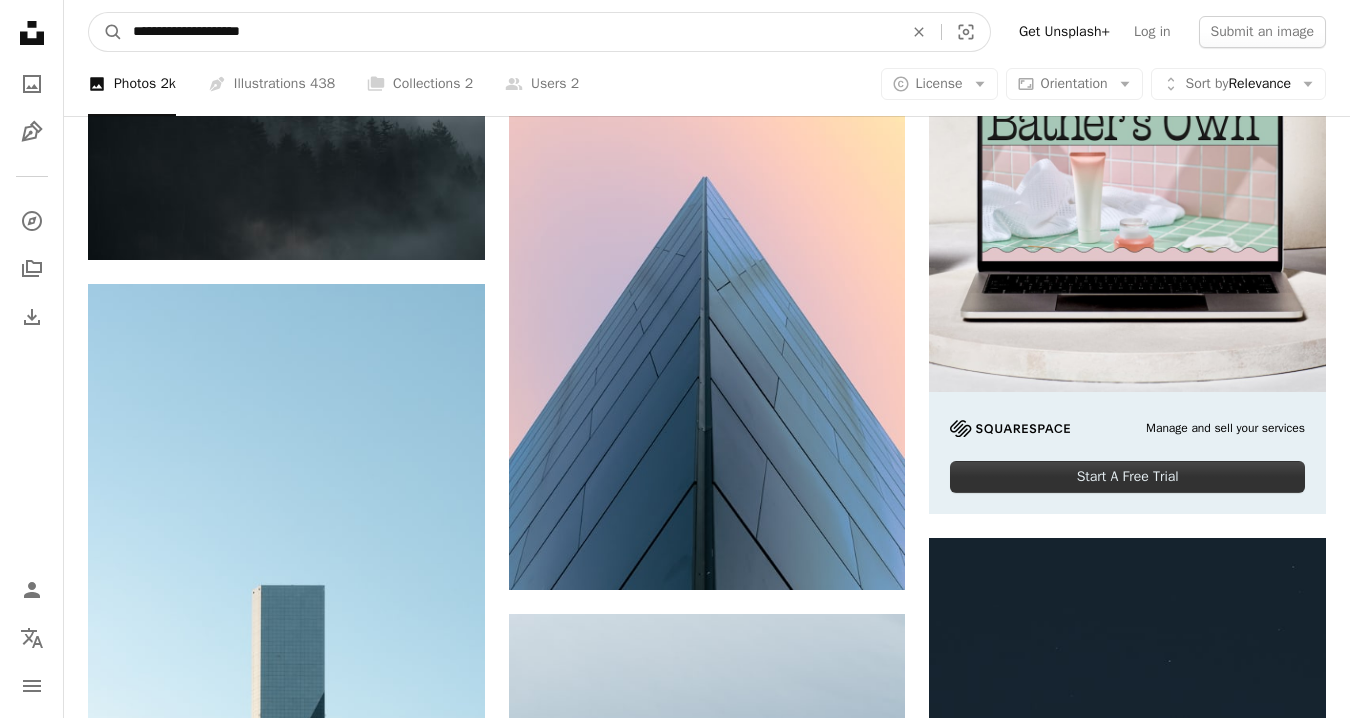 click on "A magnifying glass" at bounding box center (106, 32) 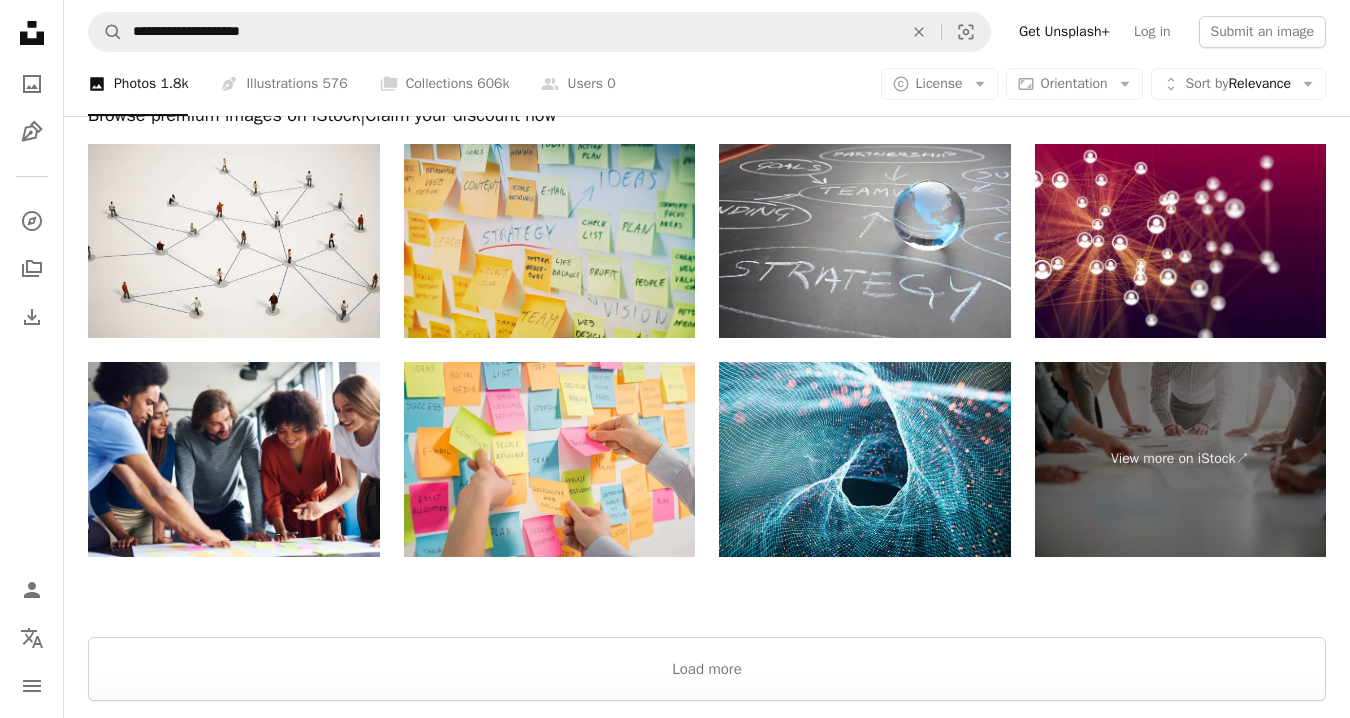 scroll, scrollTop: 3075, scrollLeft: 0, axis: vertical 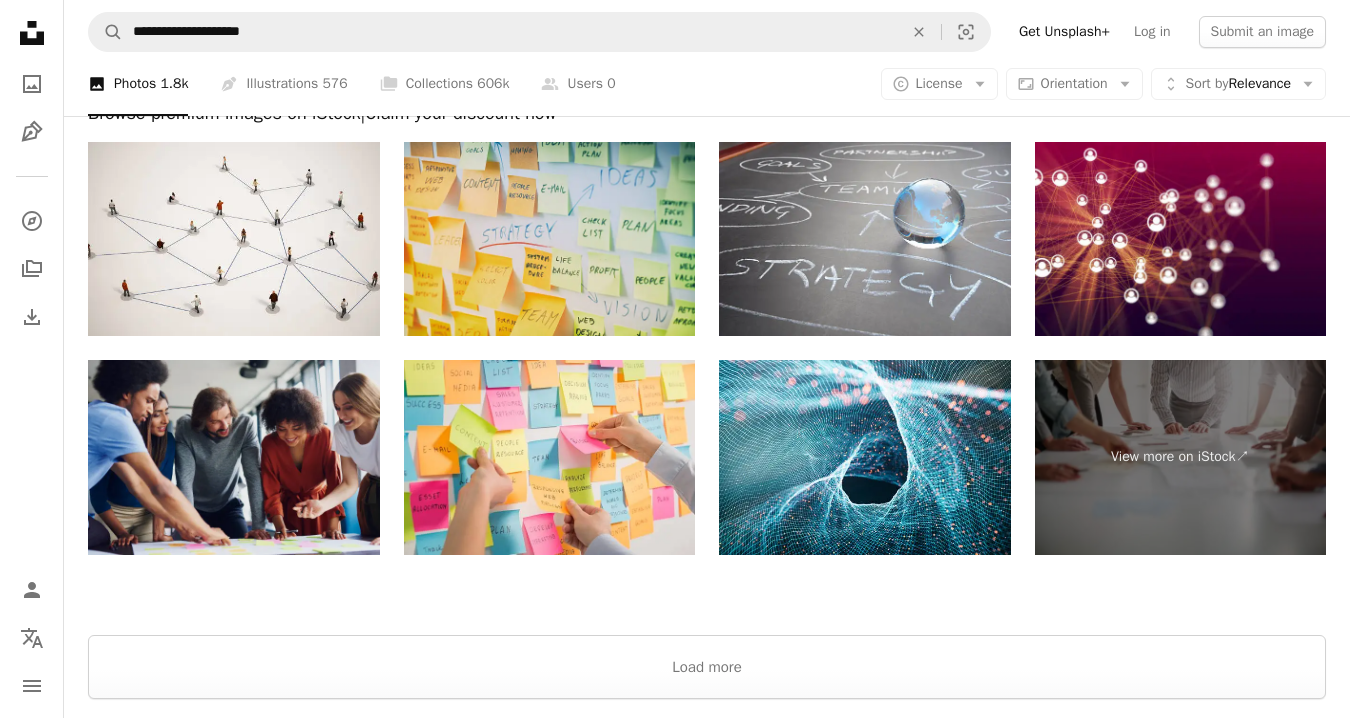 click at bounding box center [234, 457] 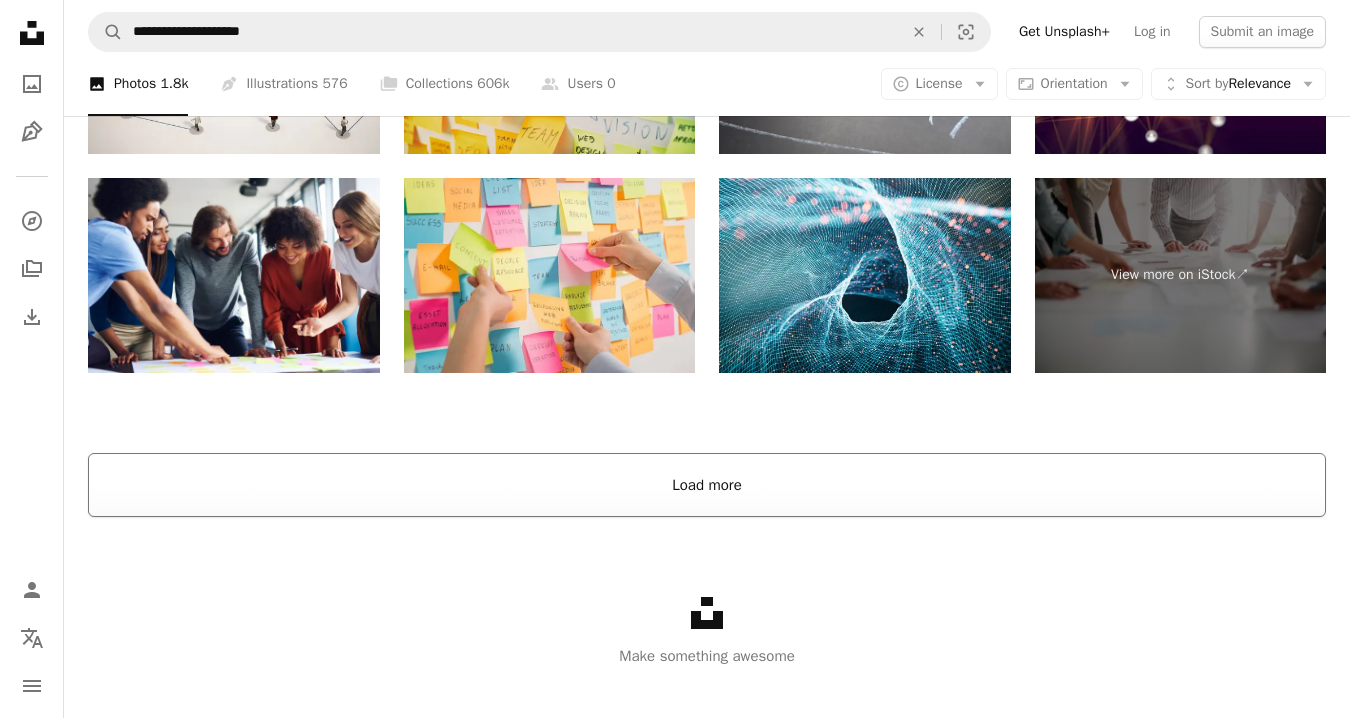 click on "Load more" at bounding box center [707, 485] 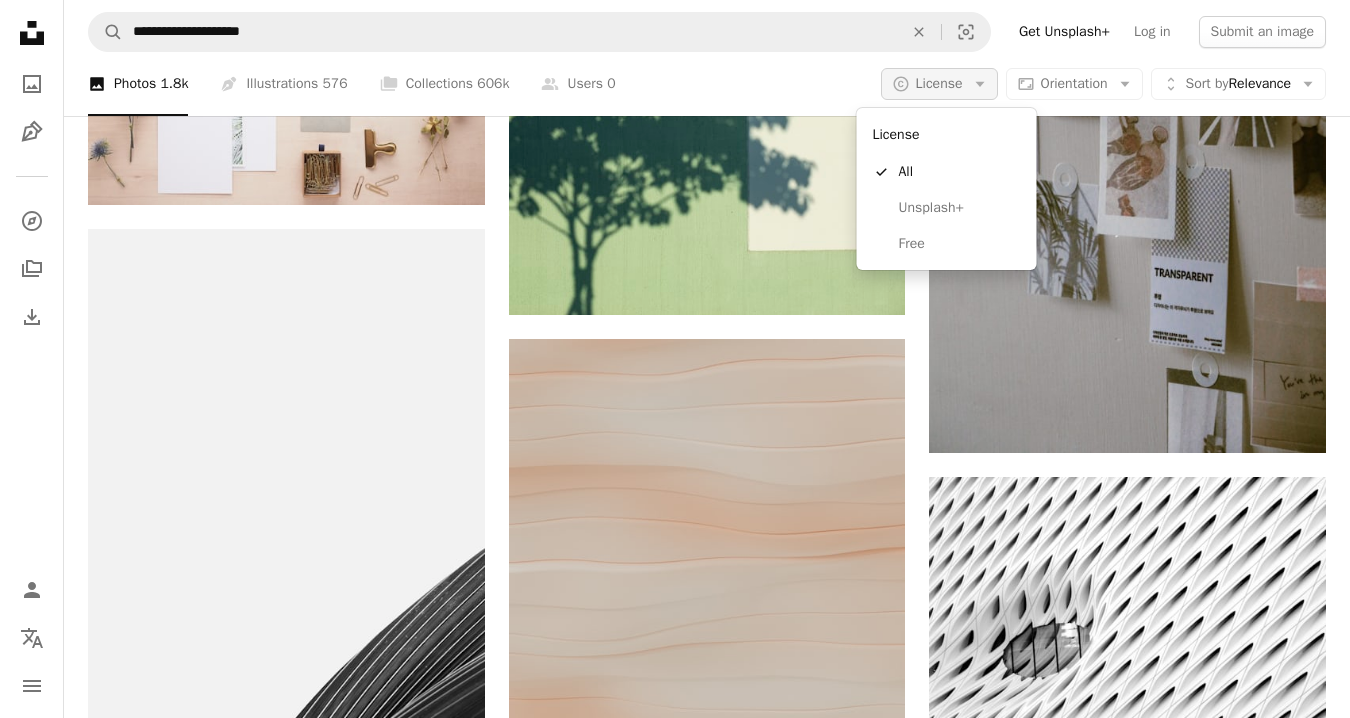 click on "Arrow down" 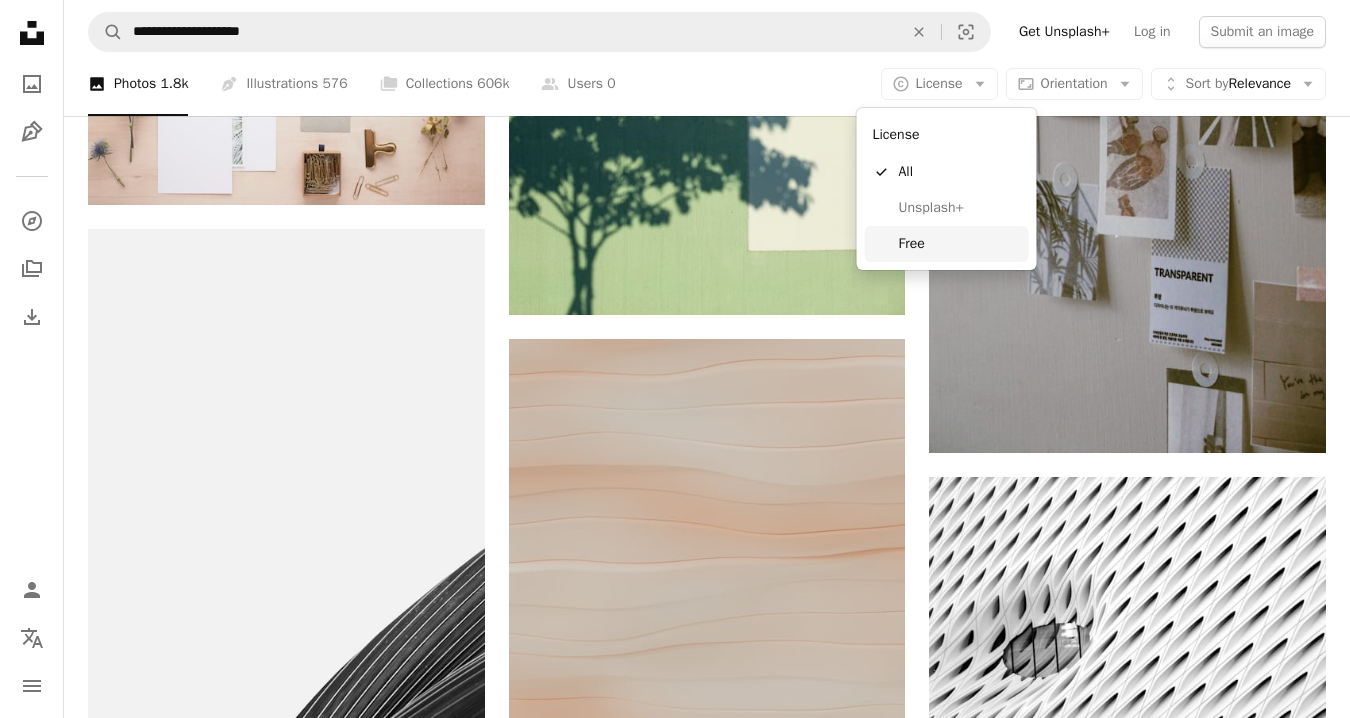click on "Free" at bounding box center (960, 244) 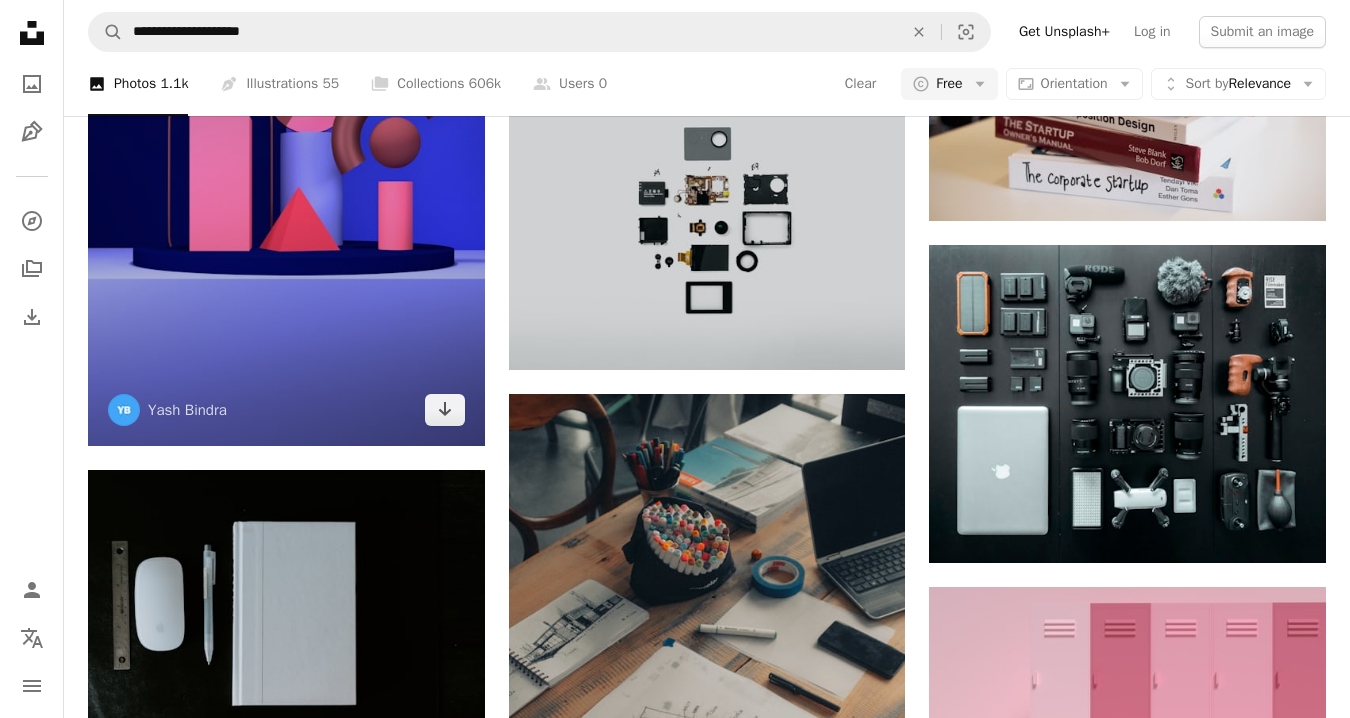 scroll, scrollTop: 2042, scrollLeft: 0, axis: vertical 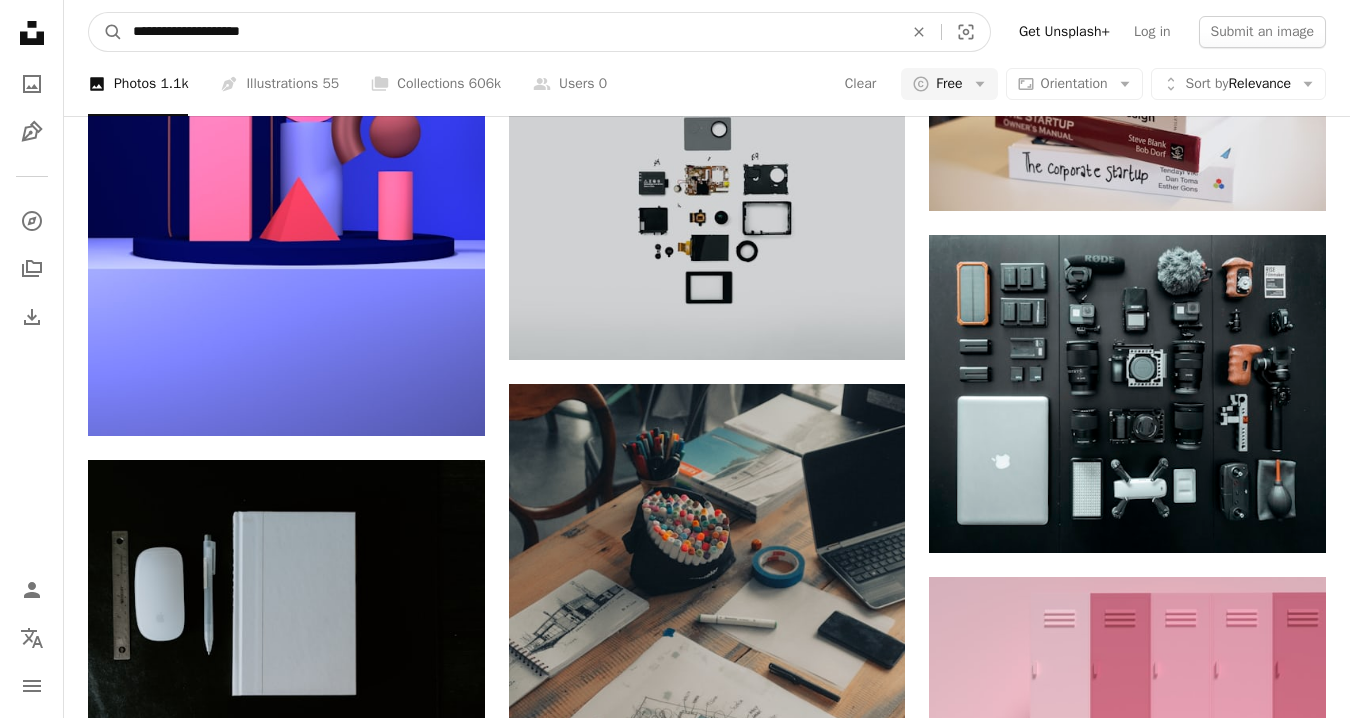 click on "**********" at bounding box center (510, 32) 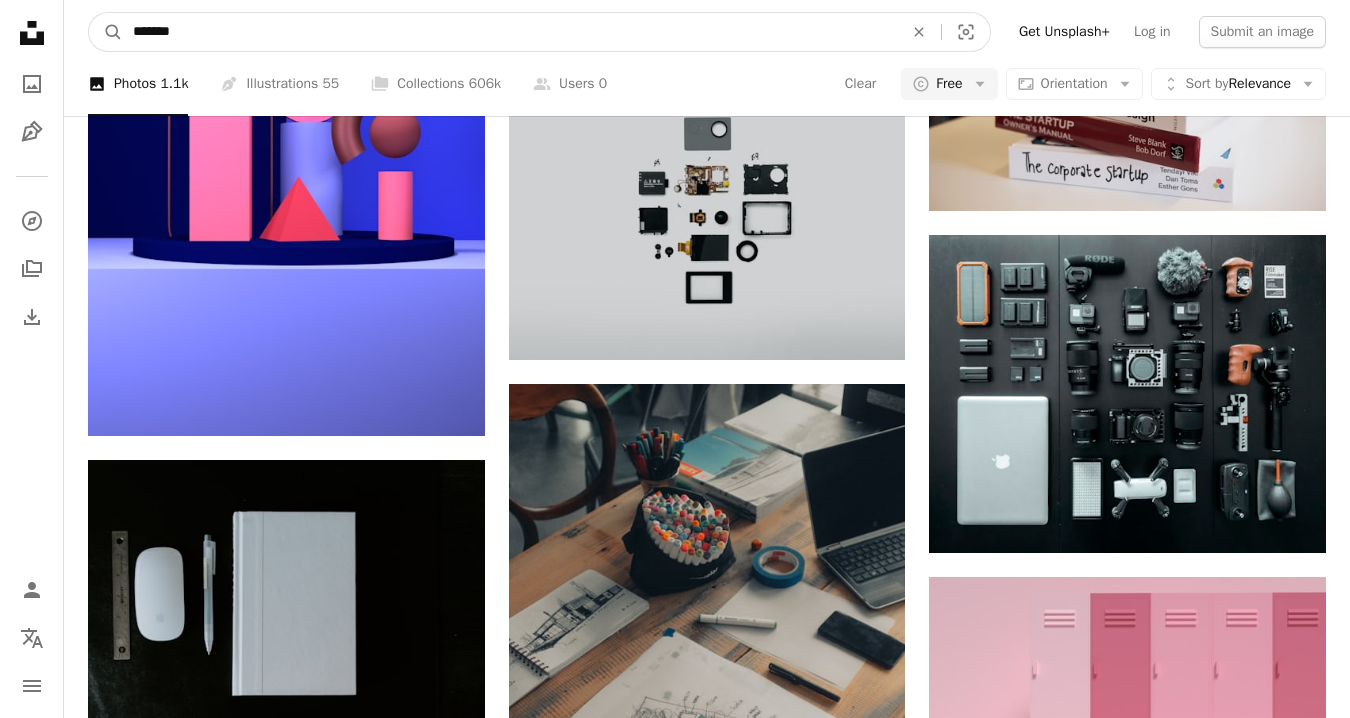 type on "********" 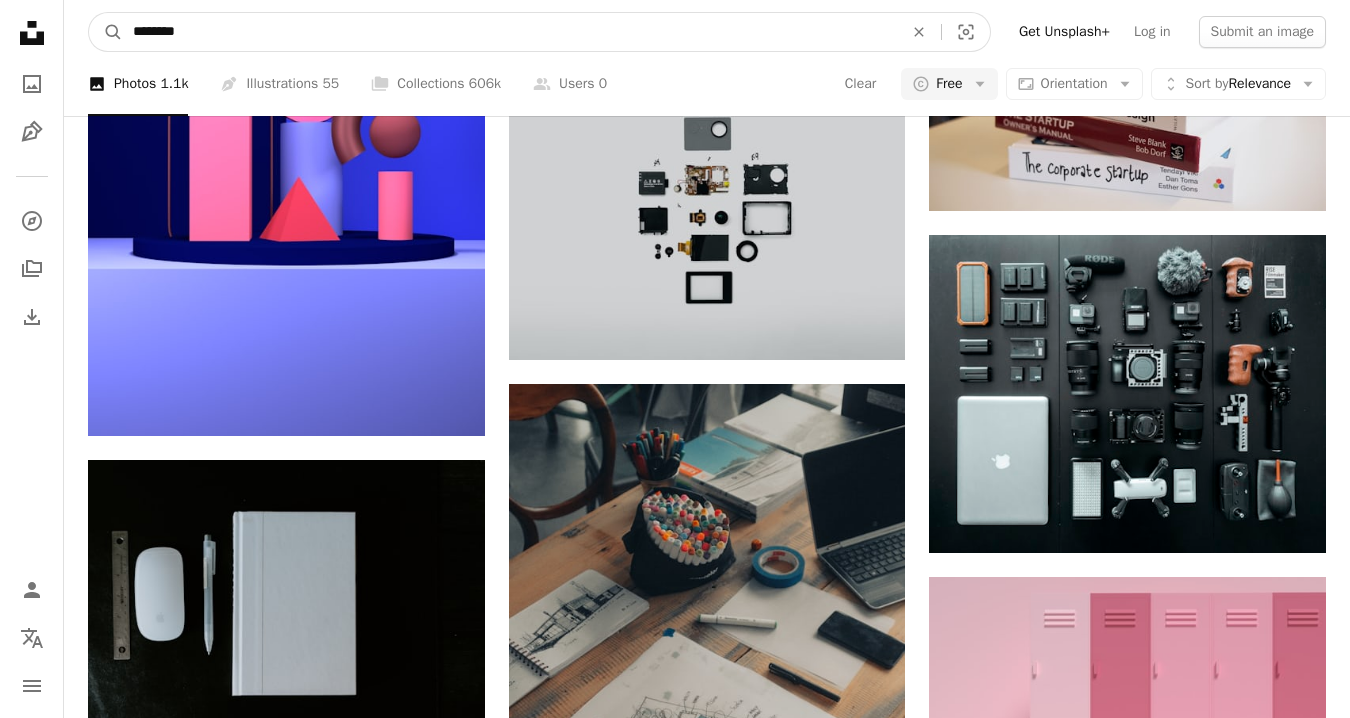 click on "A magnifying glass" at bounding box center (106, 32) 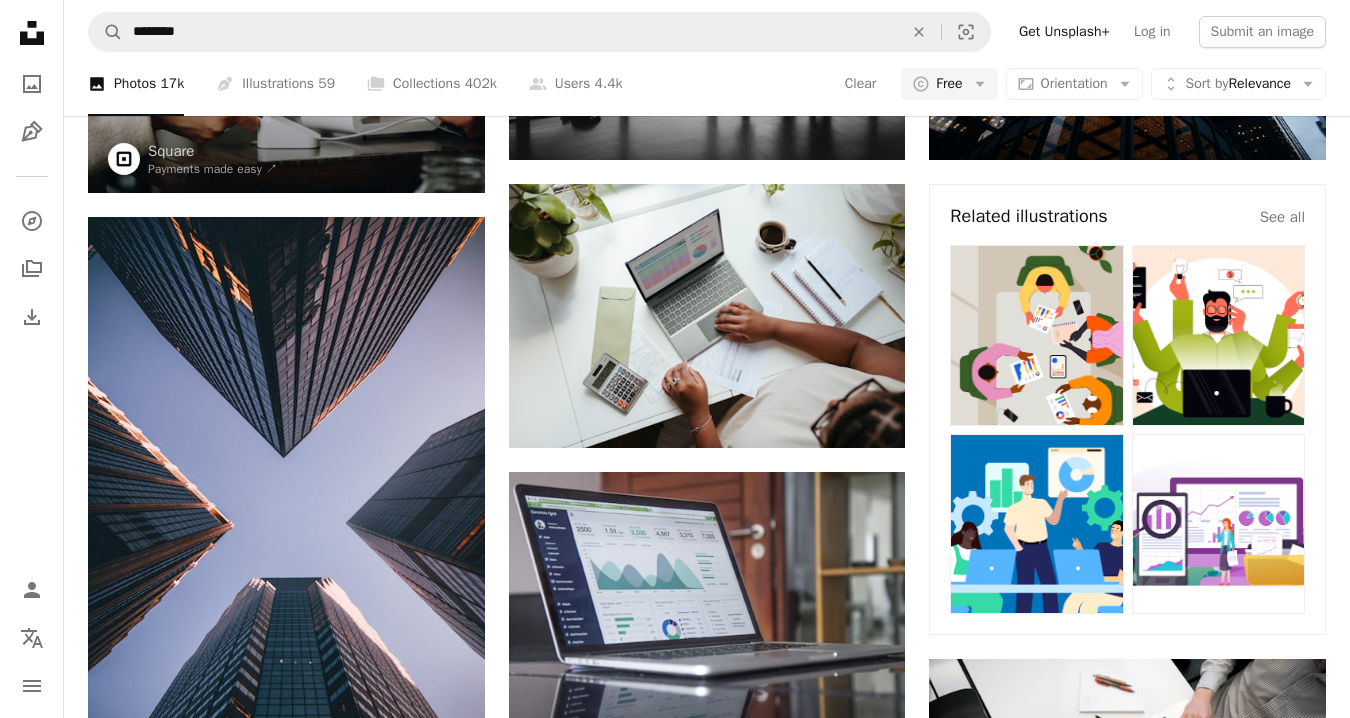 scroll, scrollTop: 399, scrollLeft: 0, axis: vertical 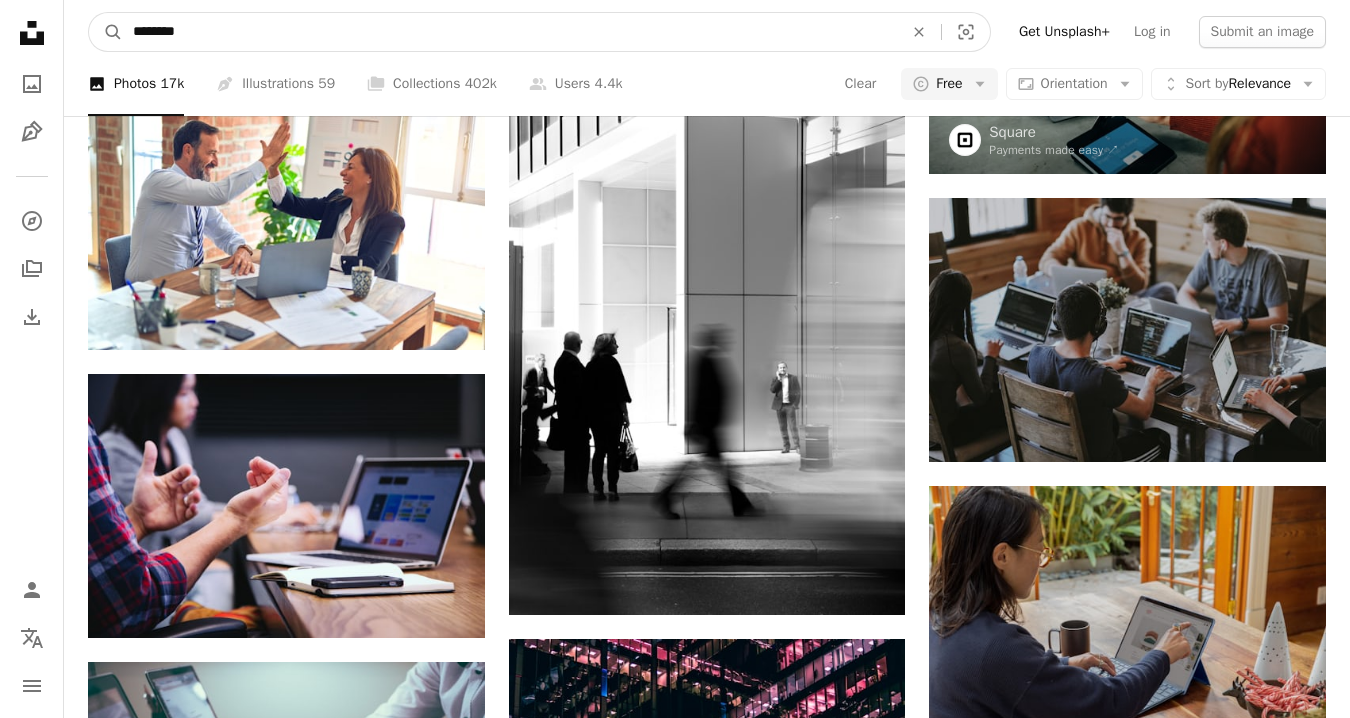 click on "********" at bounding box center (510, 32) 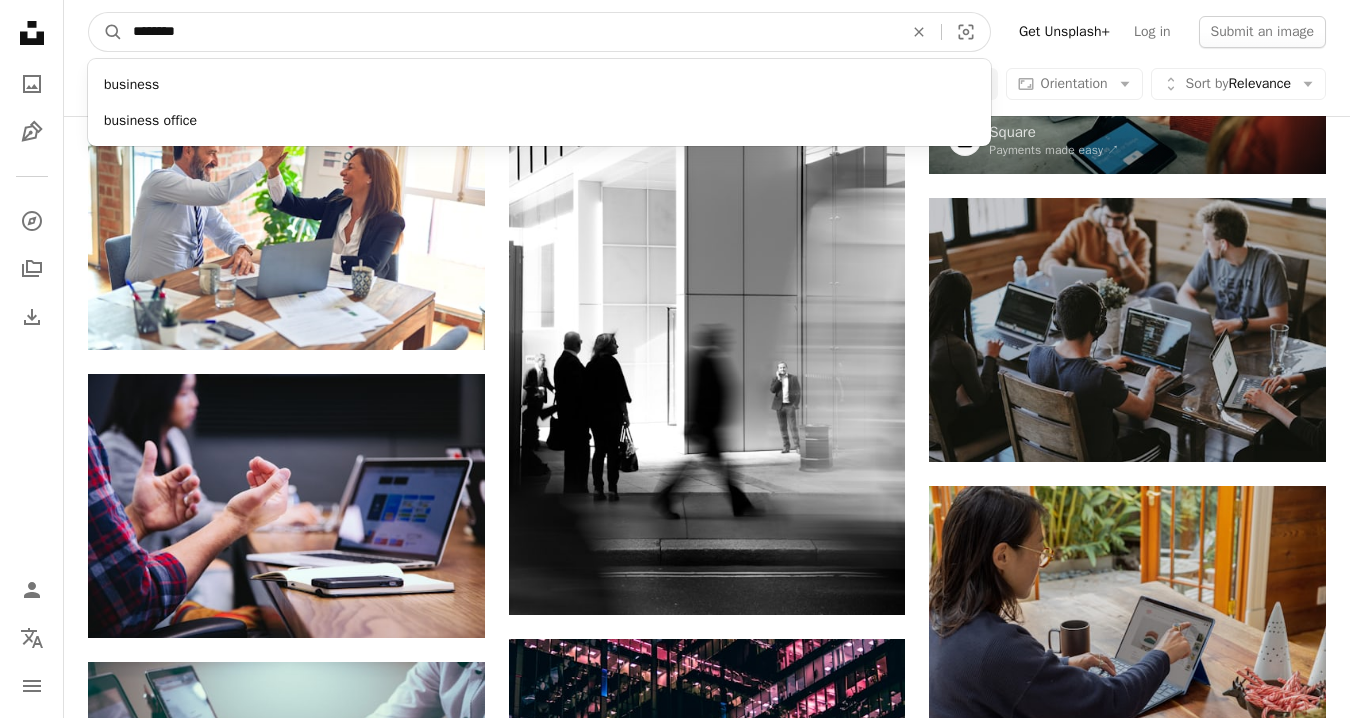 click on "********" at bounding box center (510, 32) 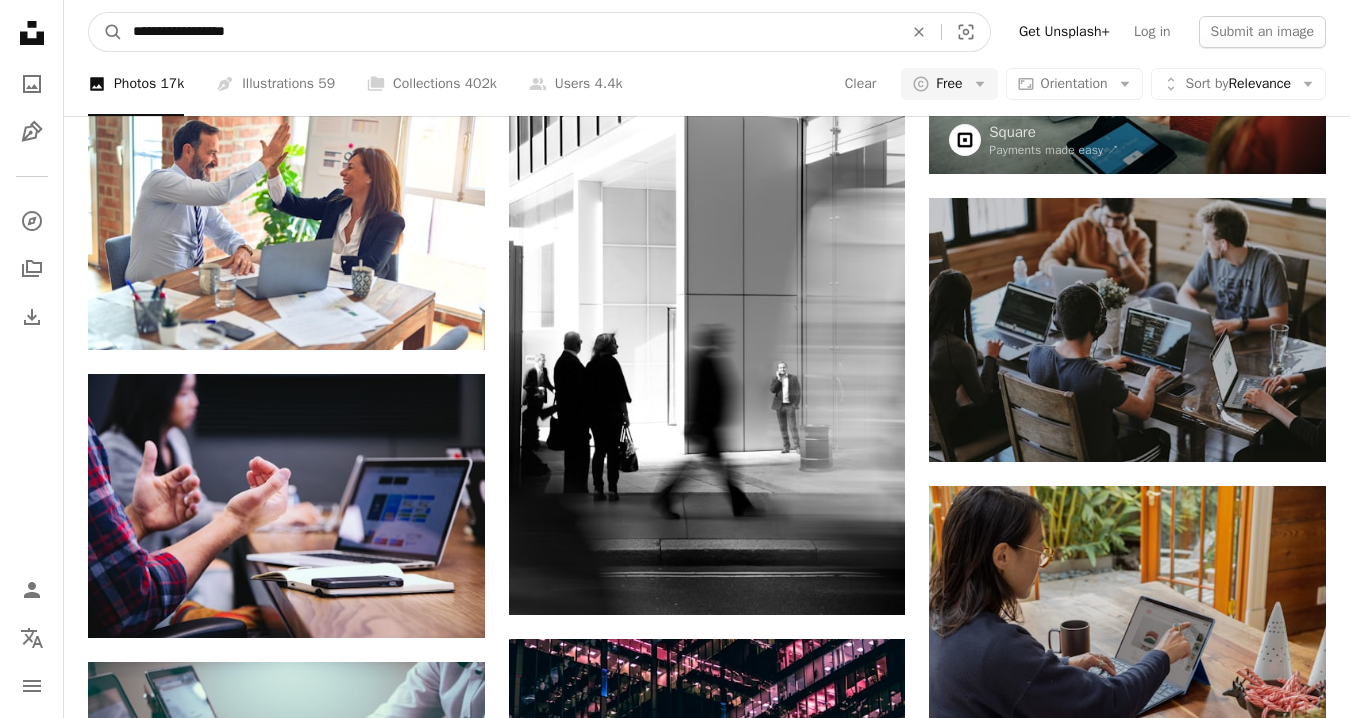 type on "**********" 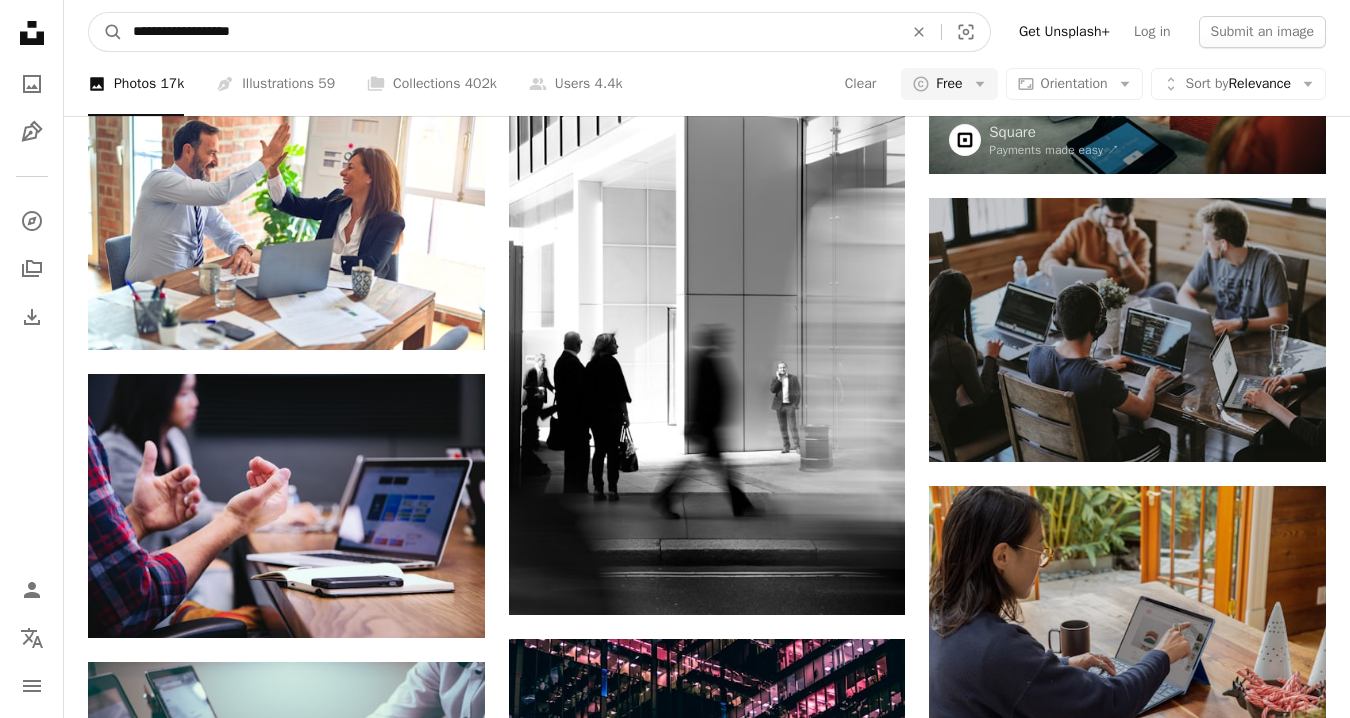 click on "A magnifying glass" at bounding box center (106, 32) 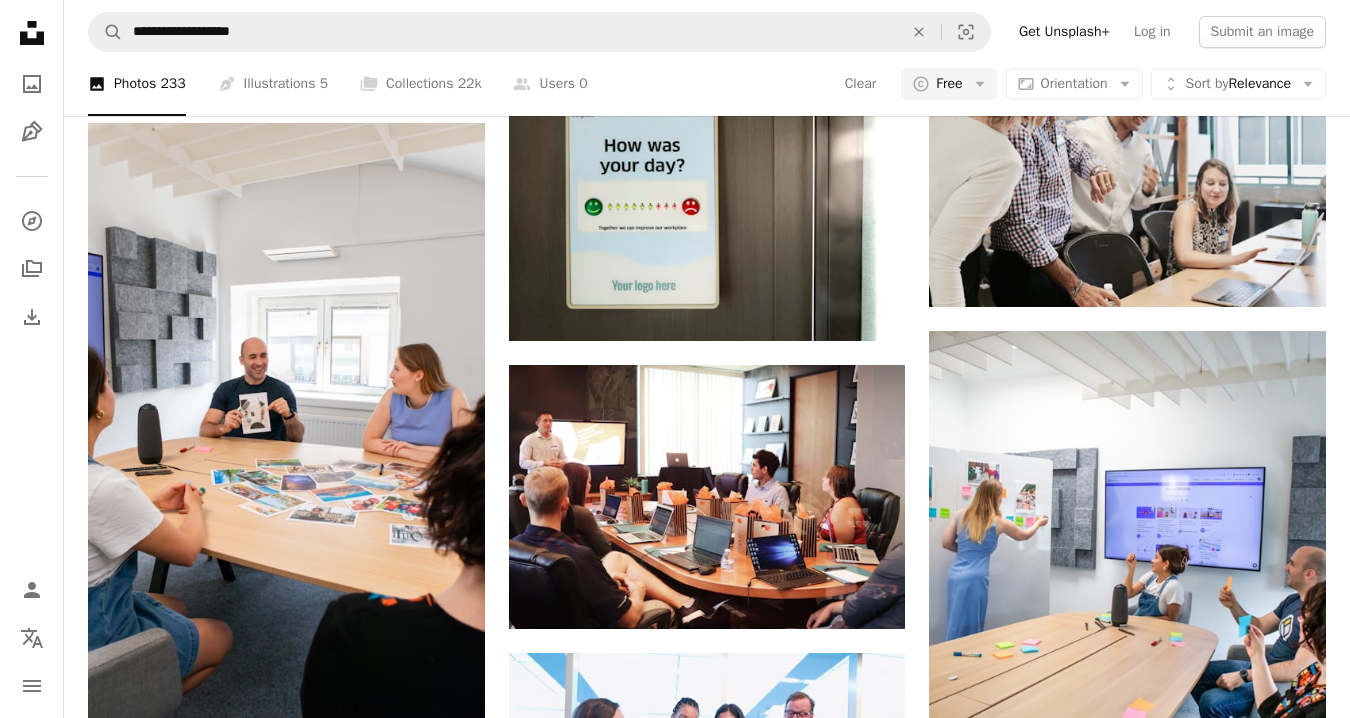 scroll, scrollTop: 1072, scrollLeft: 0, axis: vertical 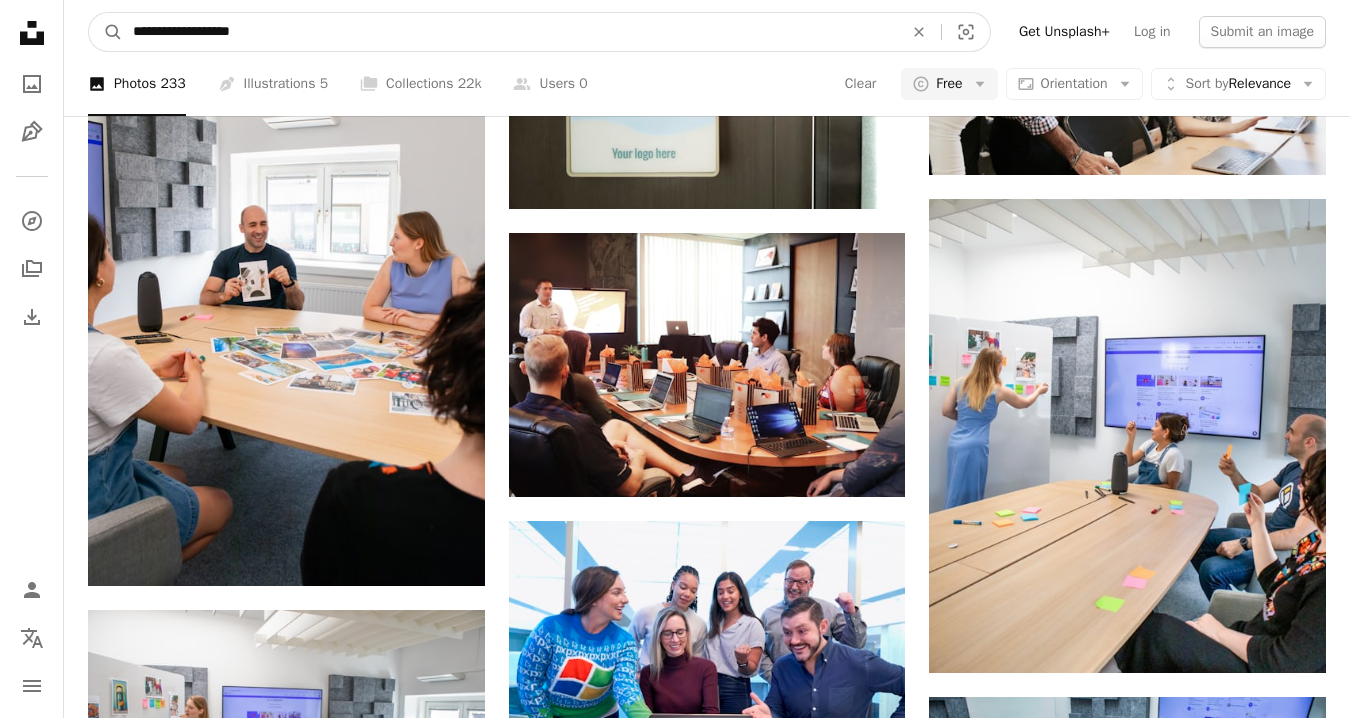 click on "**********" at bounding box center [510, 32] 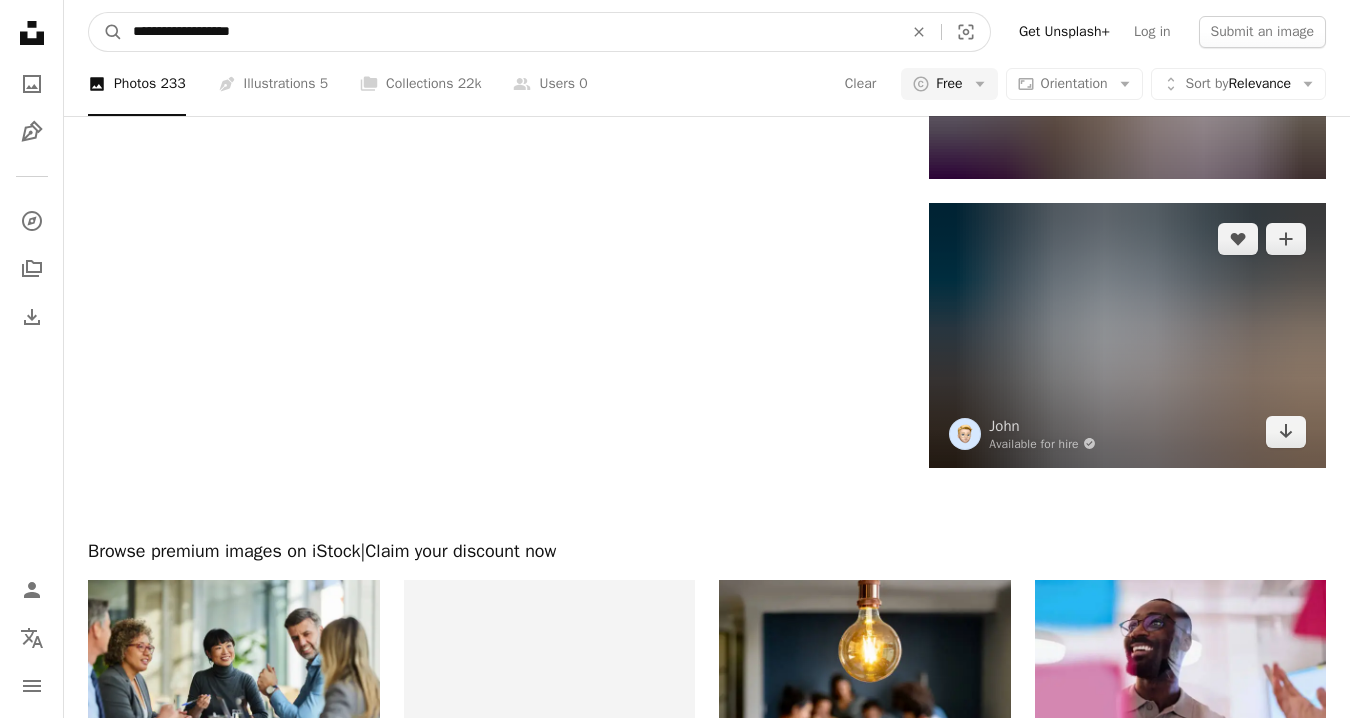scroll, scrollTop: 2514, scrollLeft: 0, axis: vertical 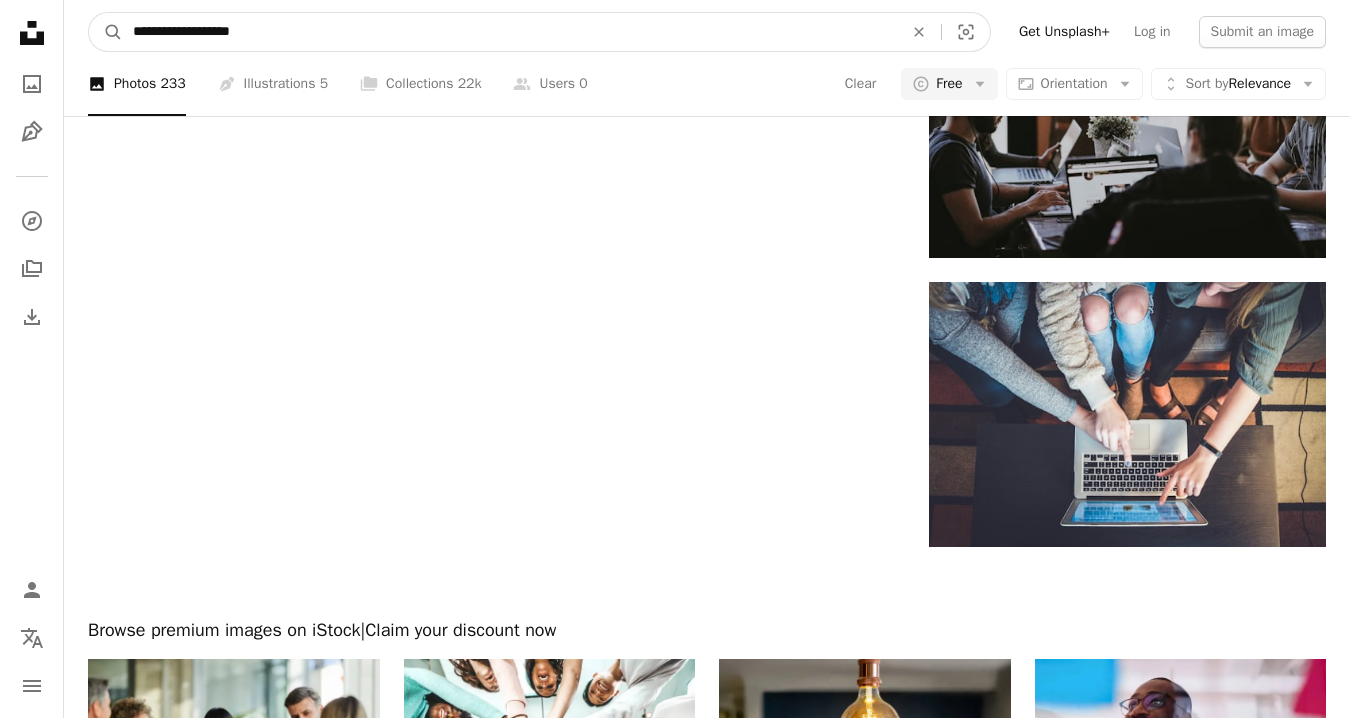 click on "**********" at bounding box center [510, 32] 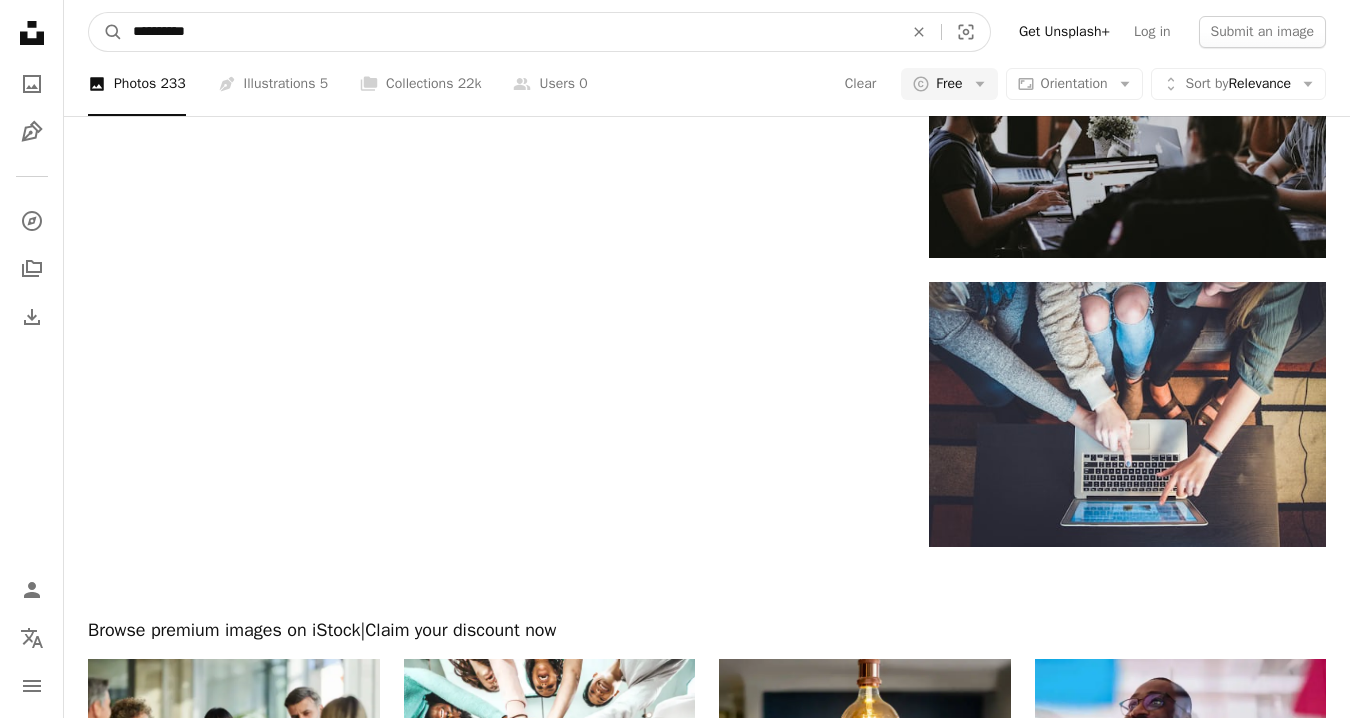 type on "**********" 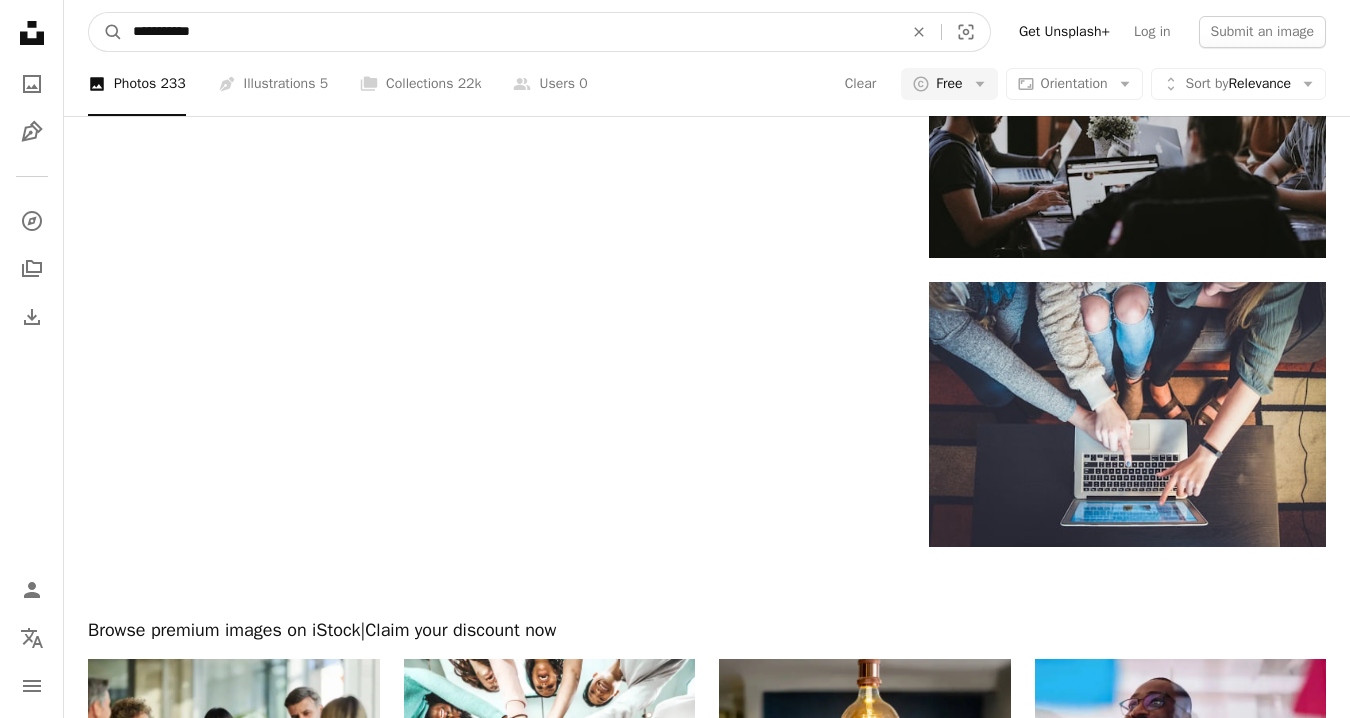 click on "A magnifying glass" at bounding box center [106, 32] 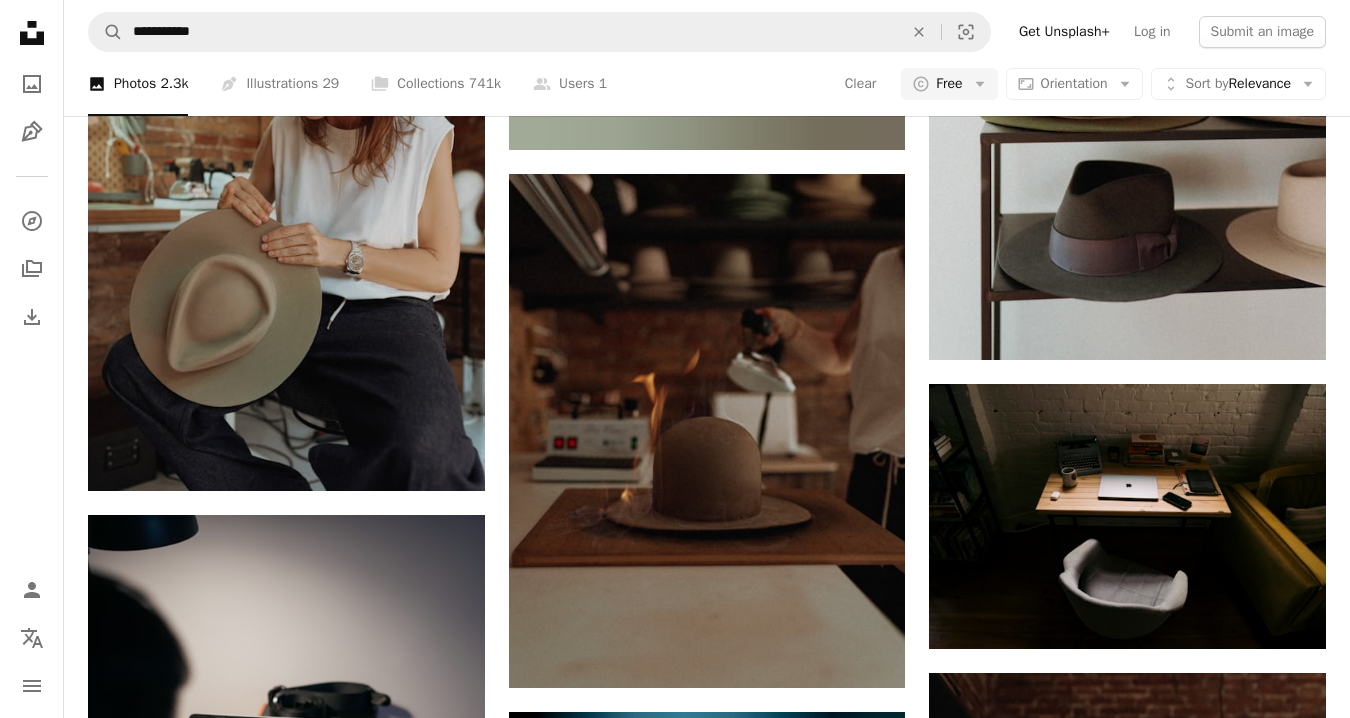 scroll, scrollTop: 1043, scrollLeft: 0, axis: vertical 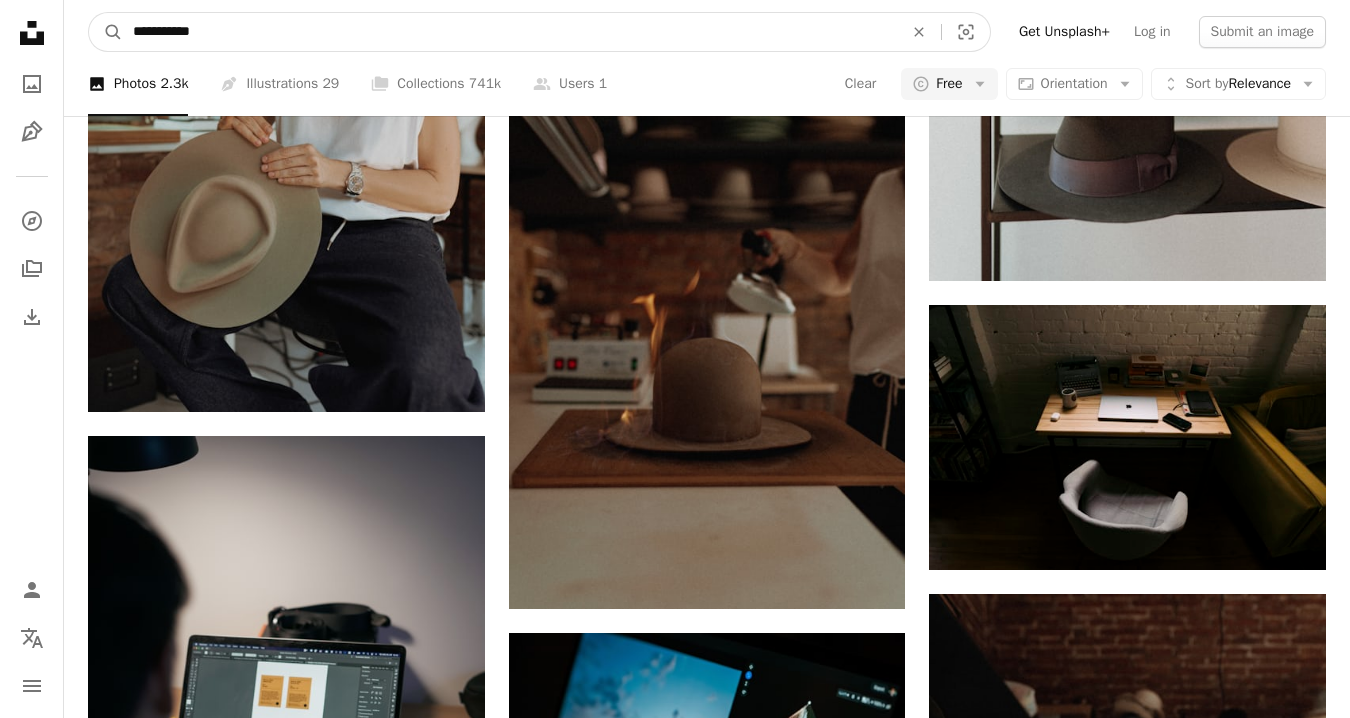 click on "**********" at bounding box center [510, 32] 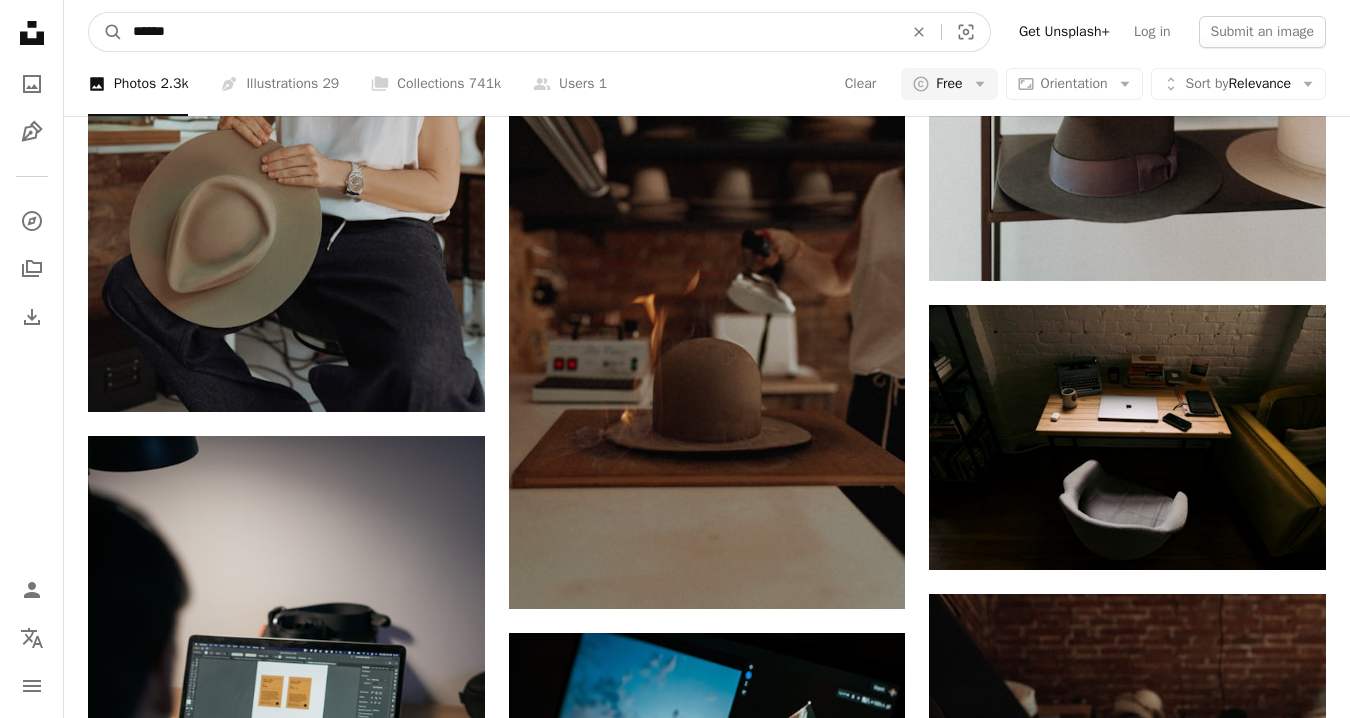 type on "****" 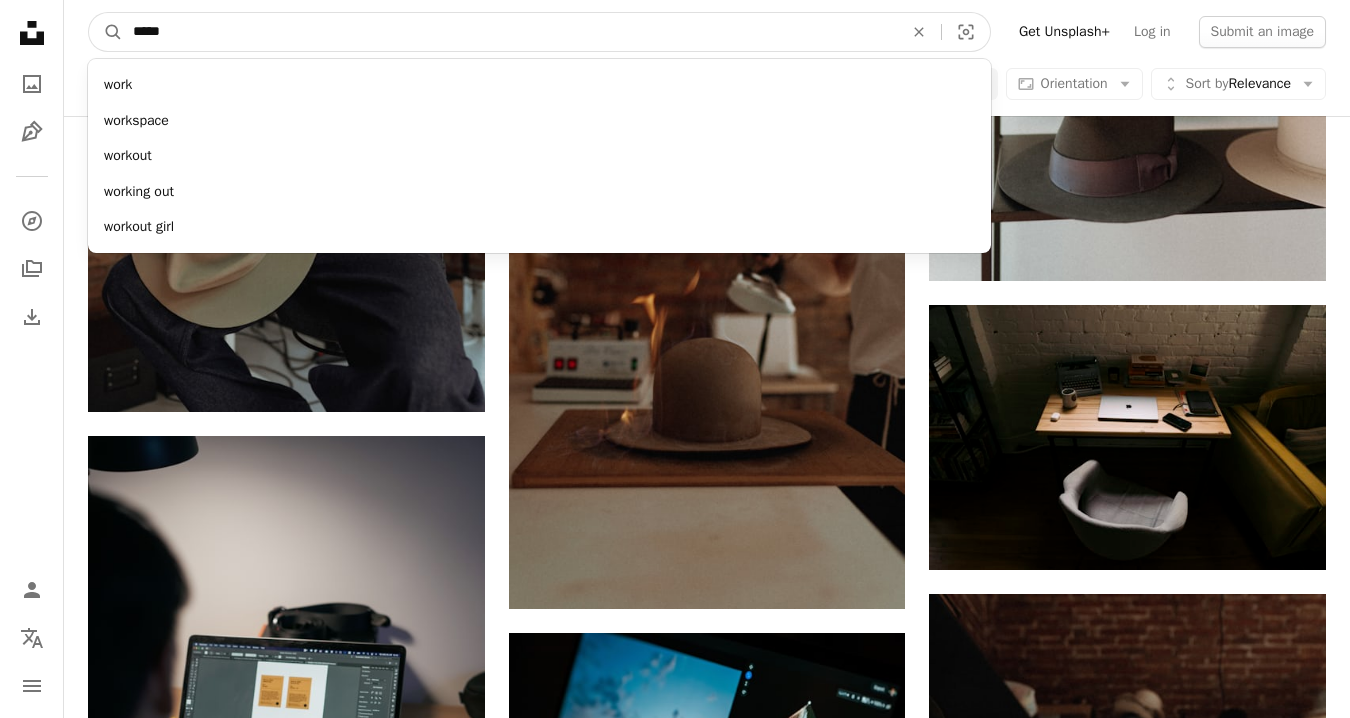 click on "A magnifying glass" at bounding box center (106, 32) 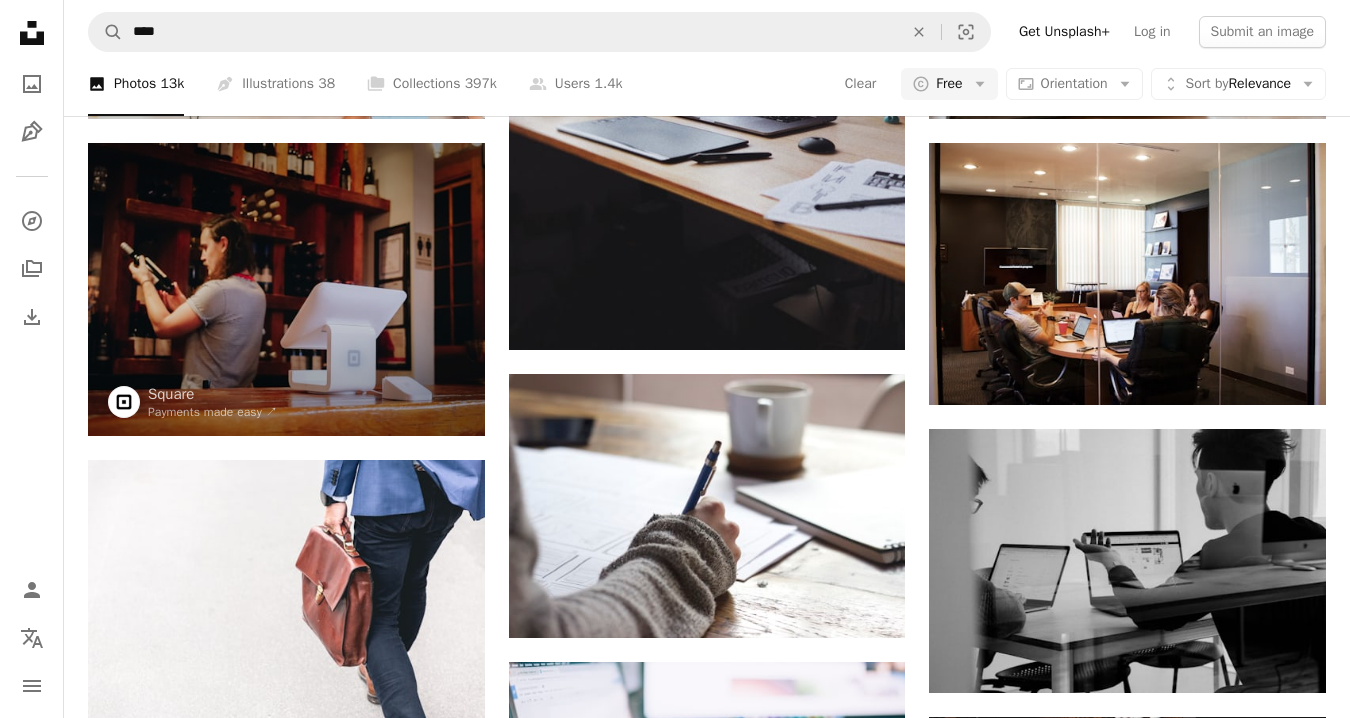 scroll, scrollTop: 745, scrollLeft: 0, axis: vertical 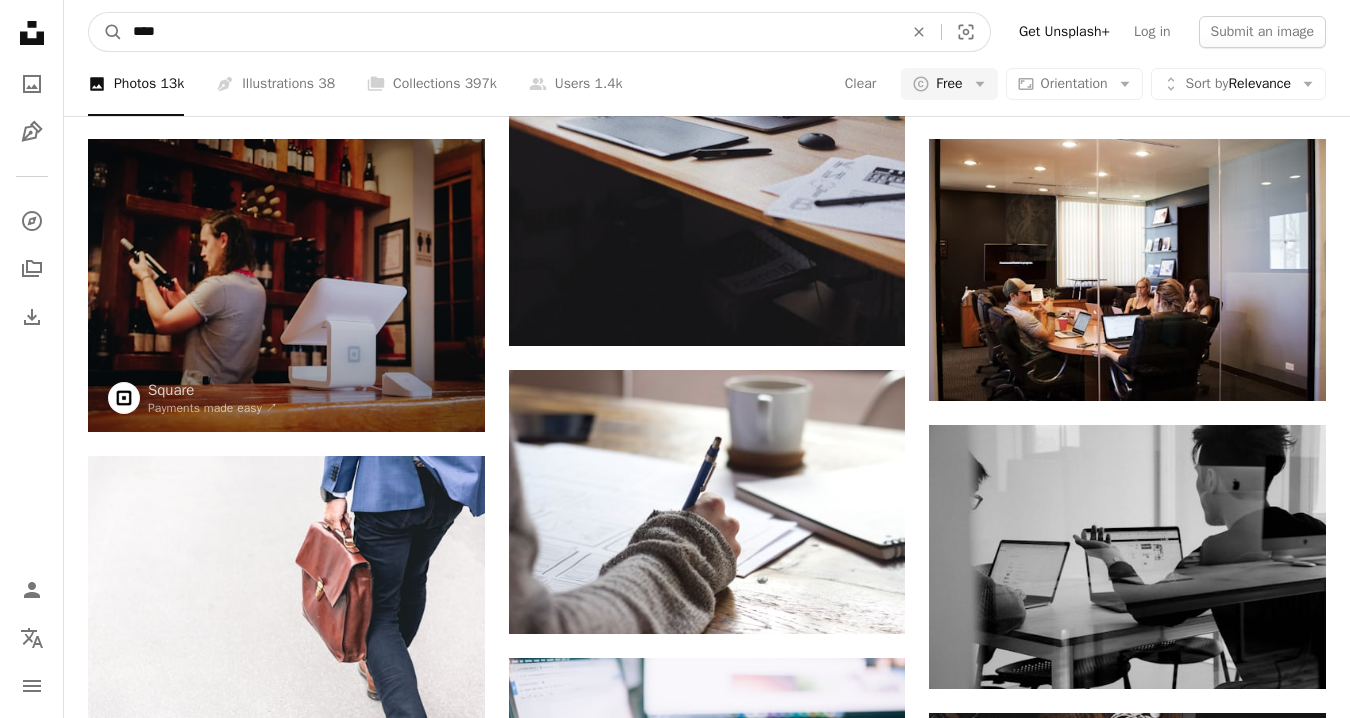 click on "****" at bounding box center (510, 32) 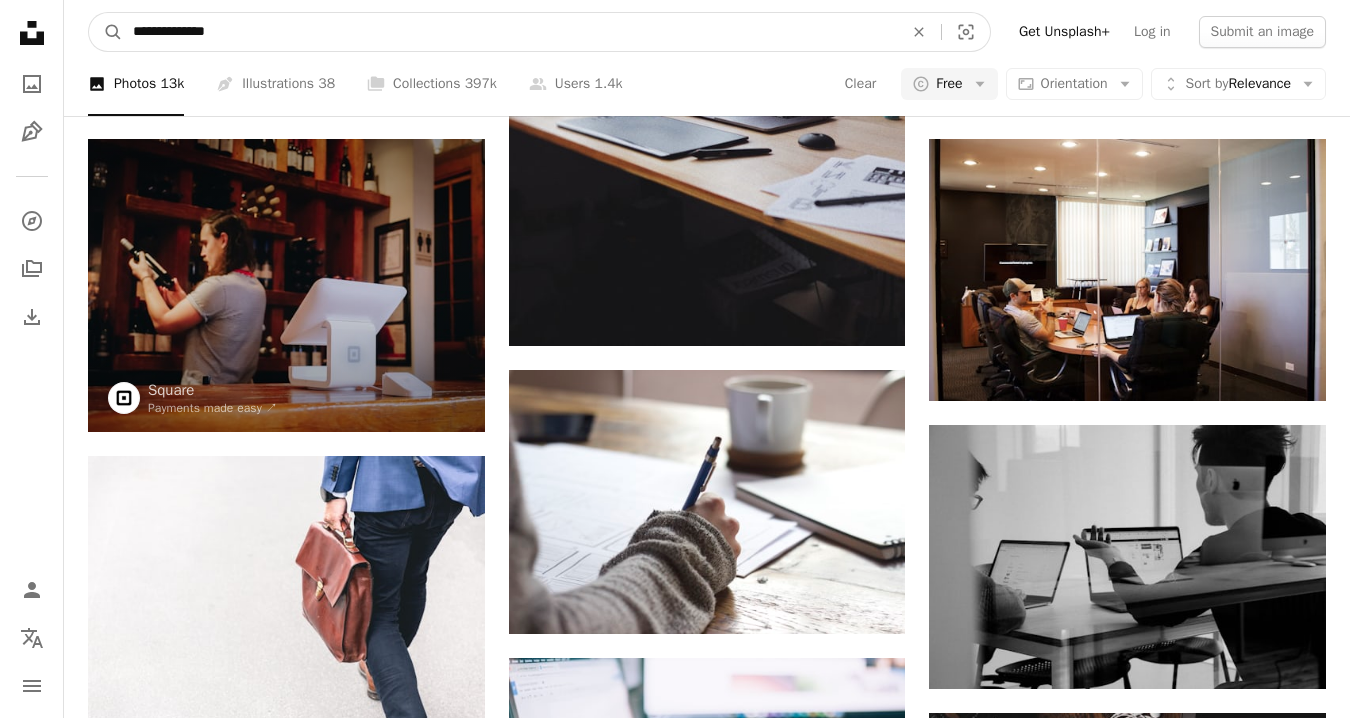 type on "**********" 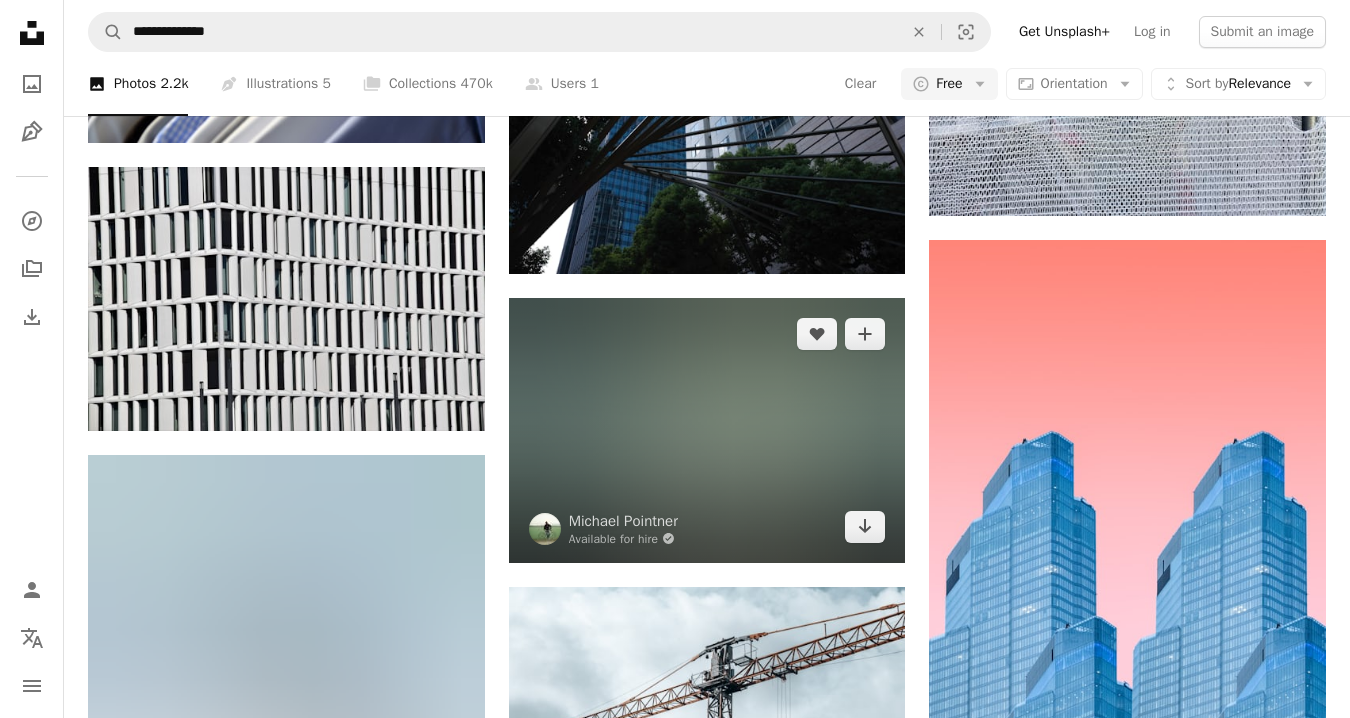 scroll, scrollTop: 1600, scrollLeft: 0, axis: vertical 